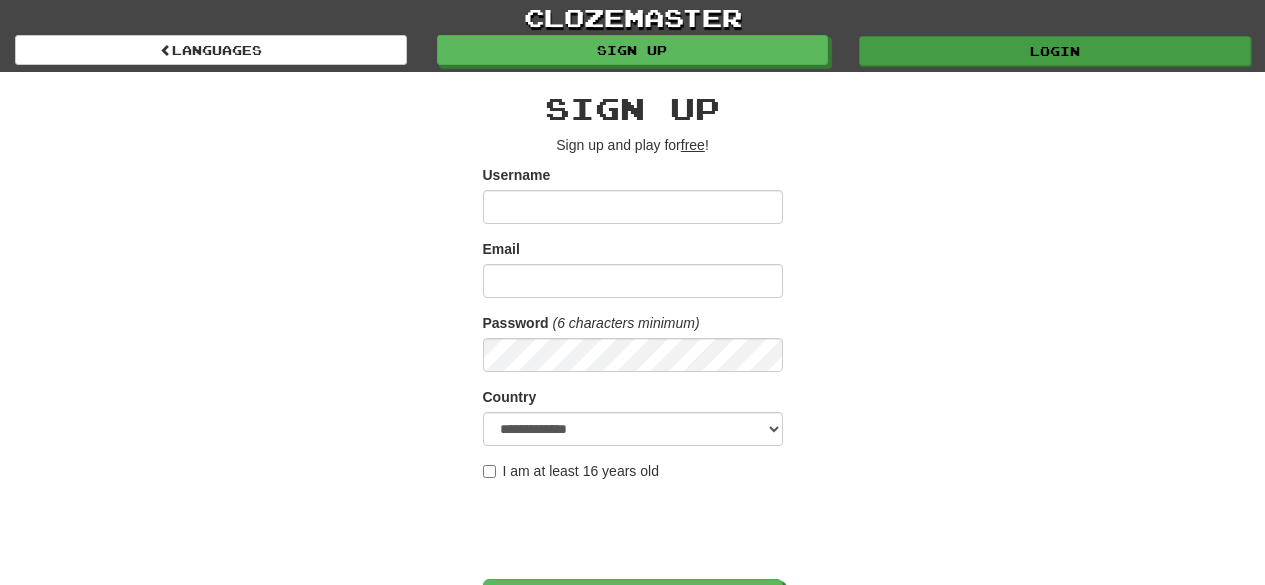 scroll, scrollTop: 0, scrollLeft: 0, axis: both 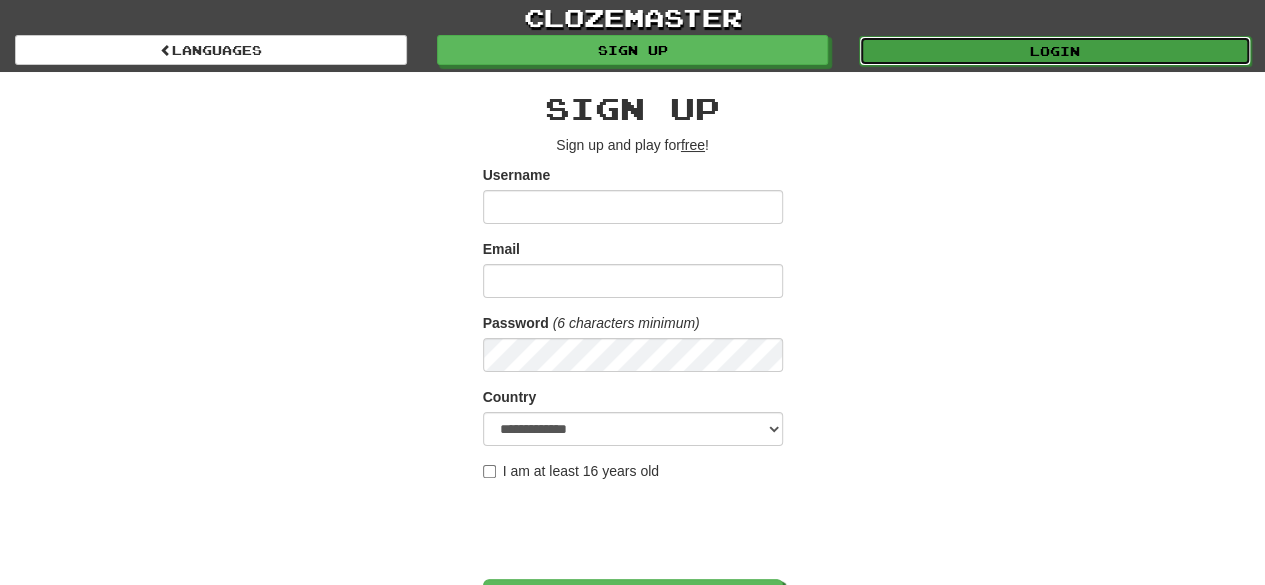 click on "Login" at bounding box center [1055, 51] 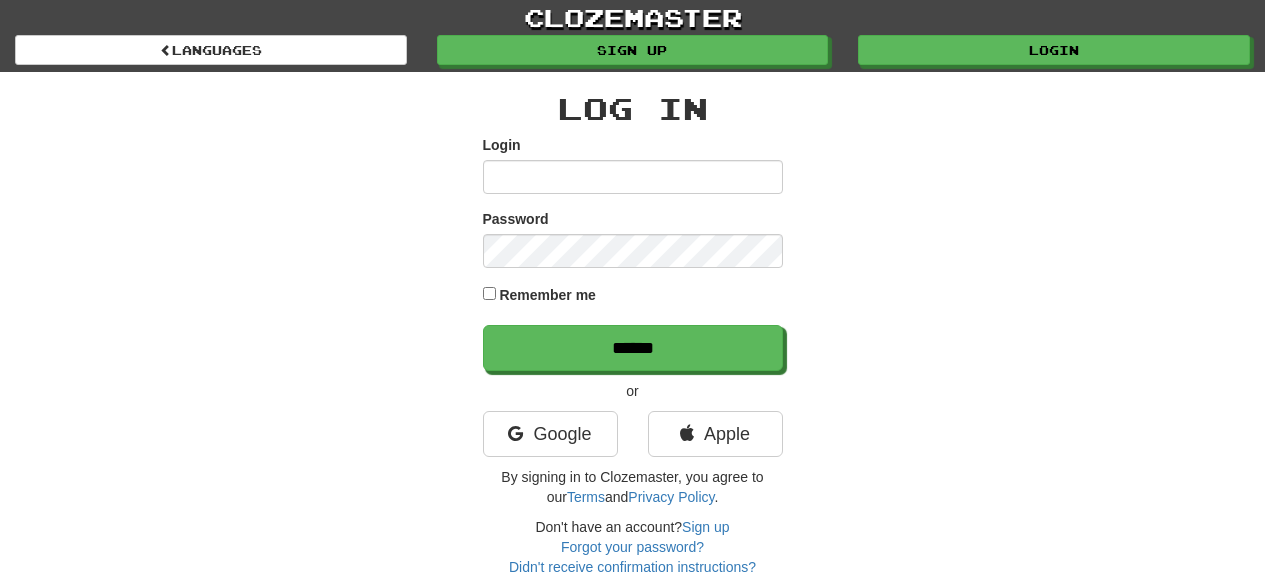 scroll, scrollTop: 0, scrollLeft: 0, axis: both 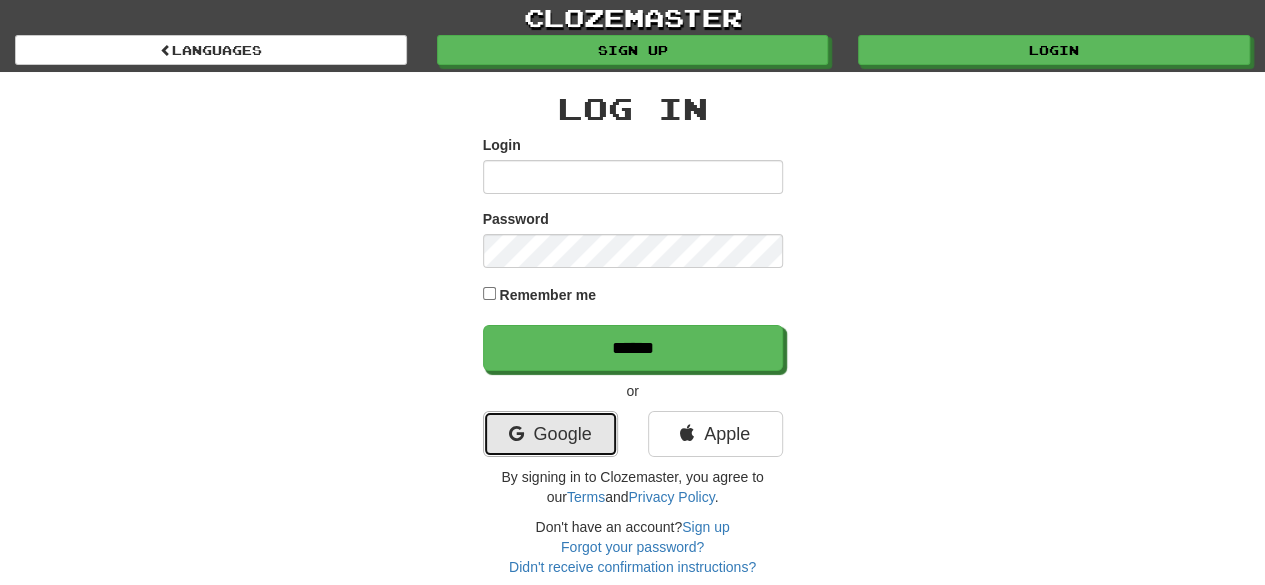 click on "Google" at bounding box center [550, 434] 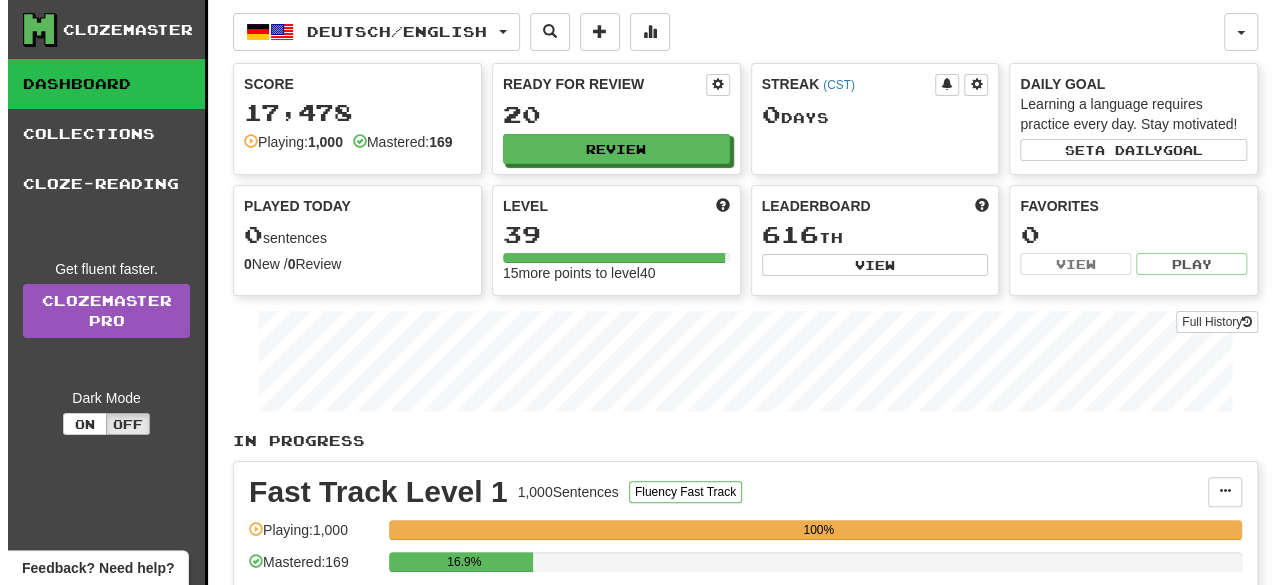 scroll, scrollTop: 406, scrollLeft: 0, axis: vertical 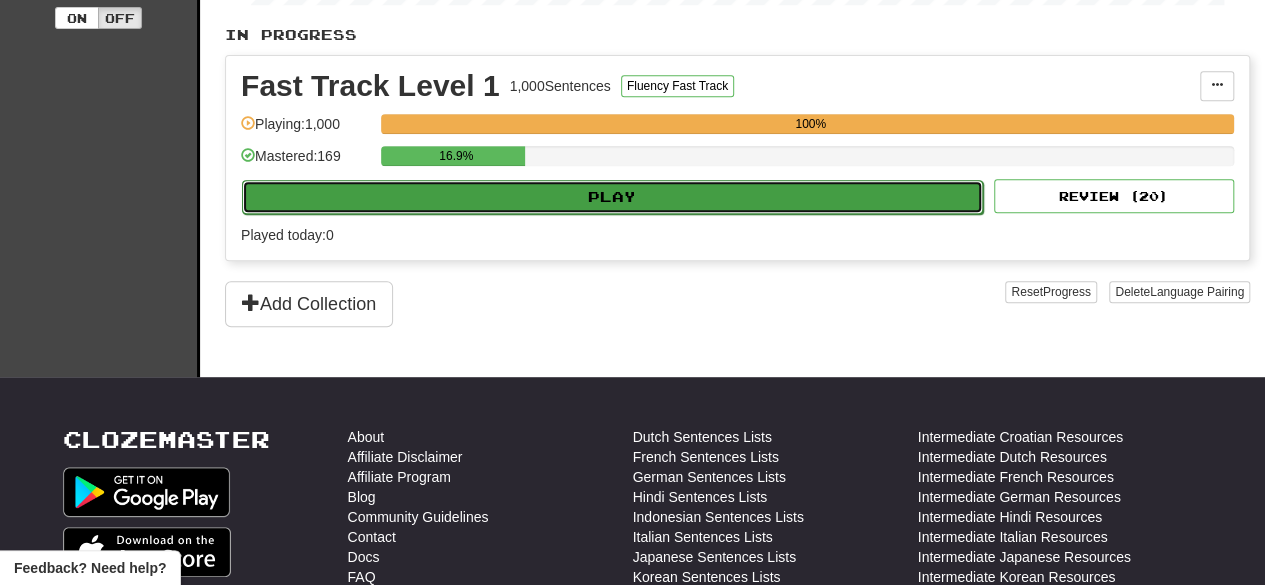 click on "Play" at bounding box center (612, 197) 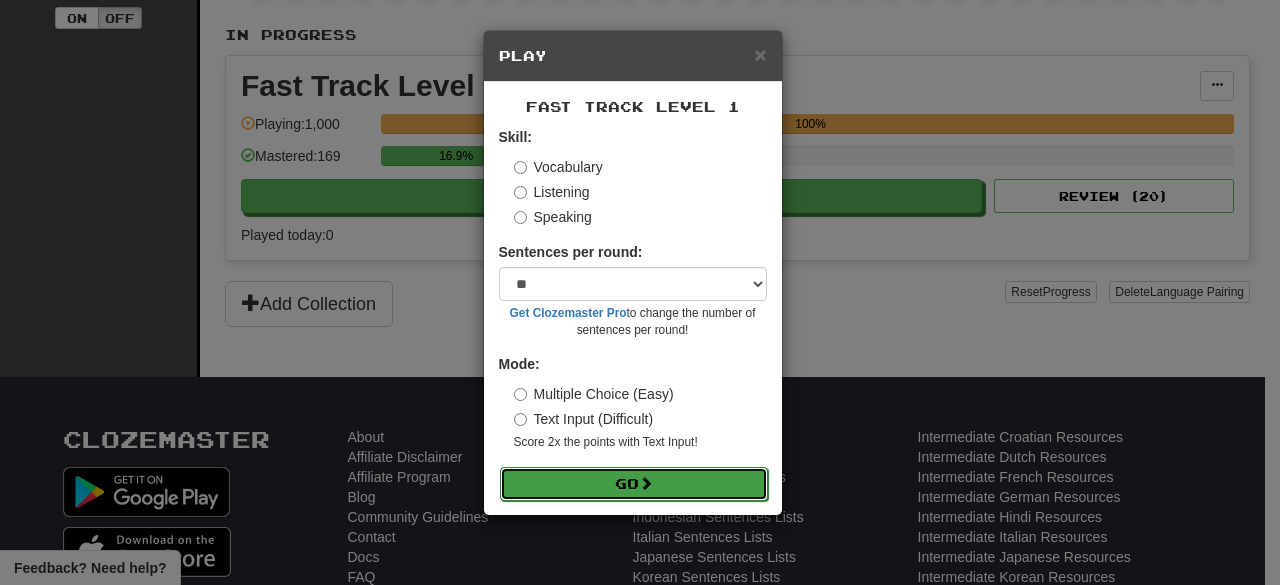click on "Go" at bounding box center [634, 484] 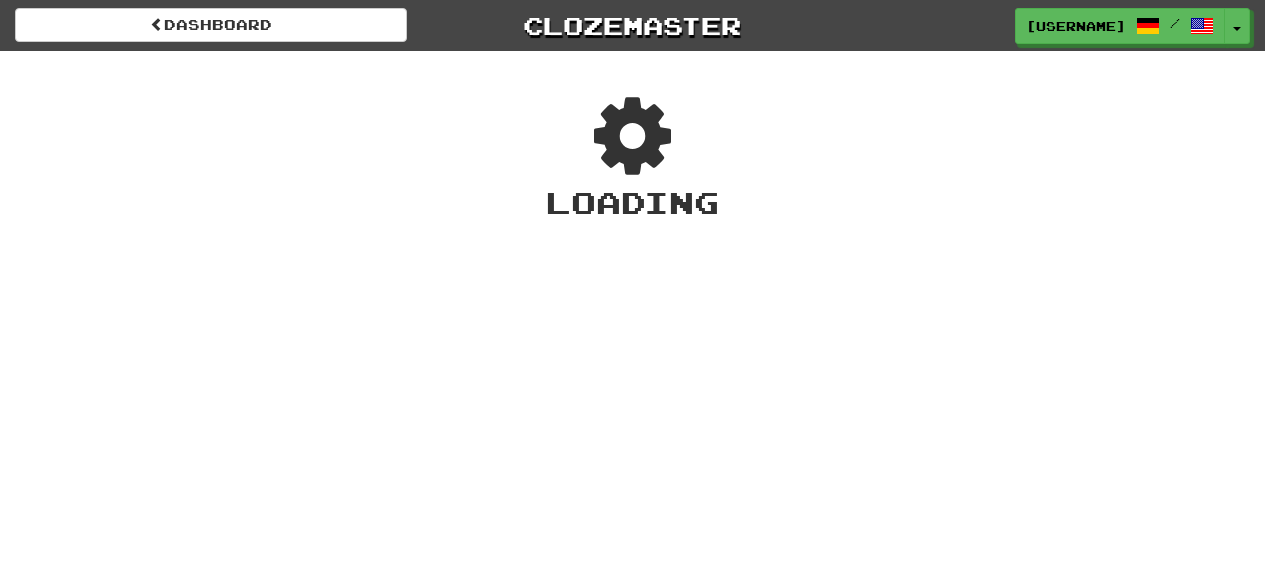 scroll, scrollTop: 0, scrollLeft: 0, axis: both 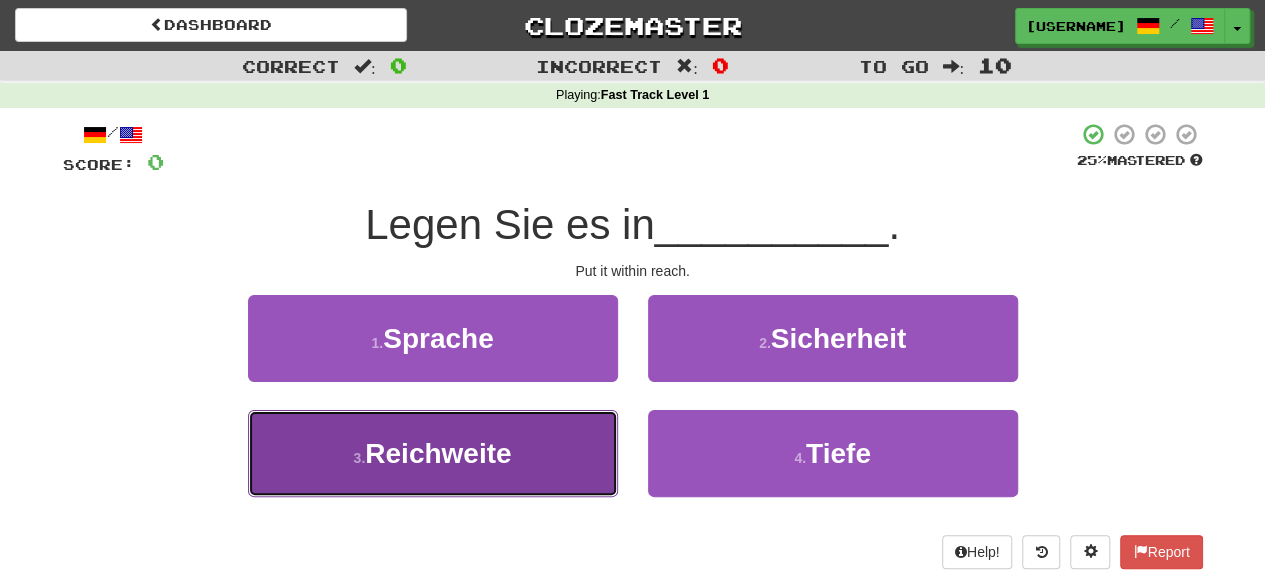 click on "Reichweite" at bounding box center [438, 453] 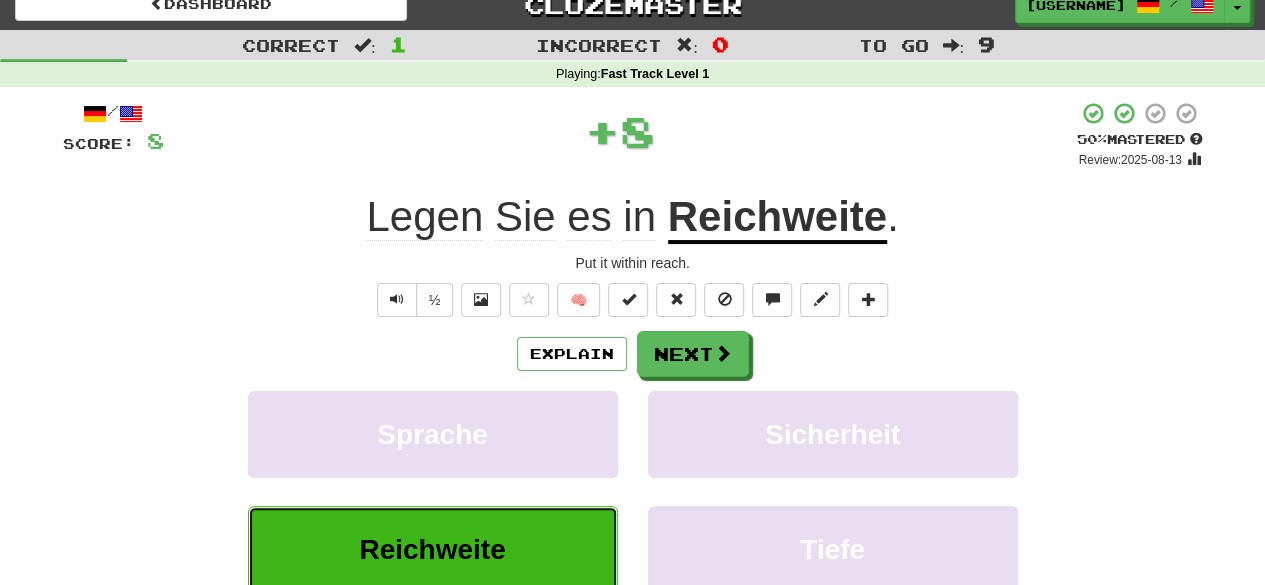 scroll, scrollTop: 22, scrollLeft: 0, axis: vertical 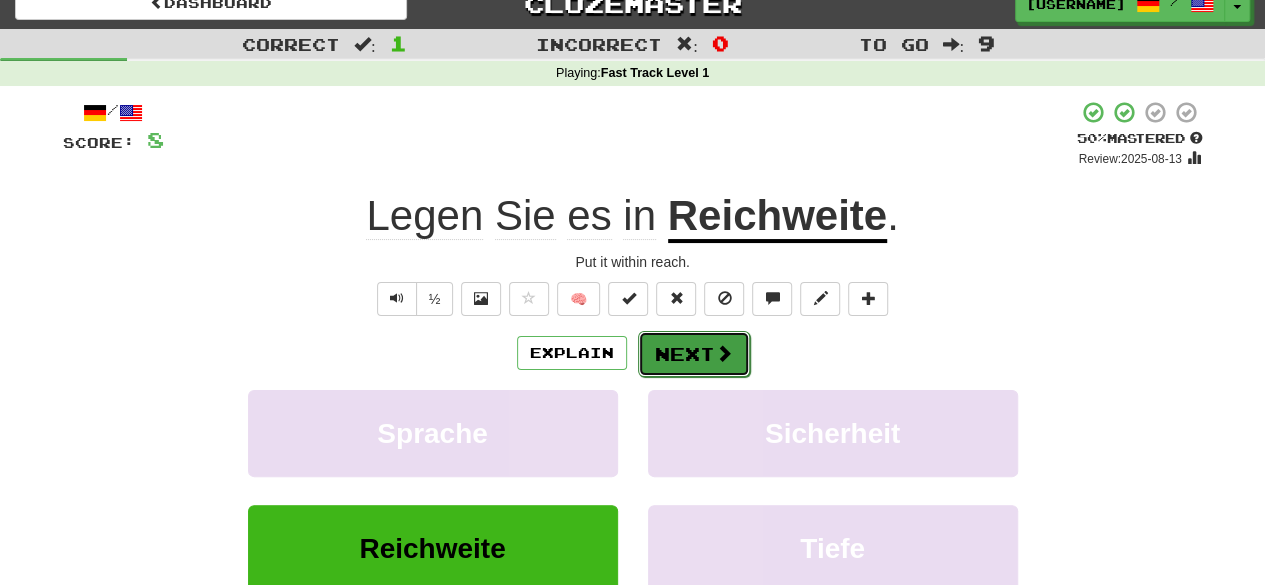 click on "Next" at bounding box center (694, 354) 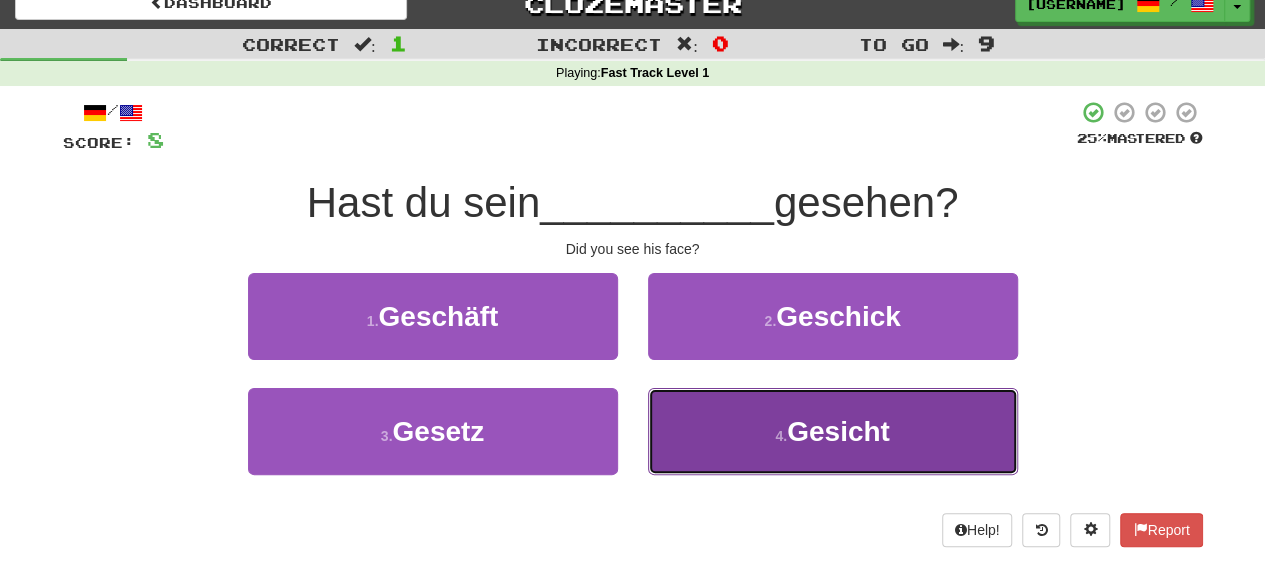 click on "Gesicht" at bounding box center [838, 431] 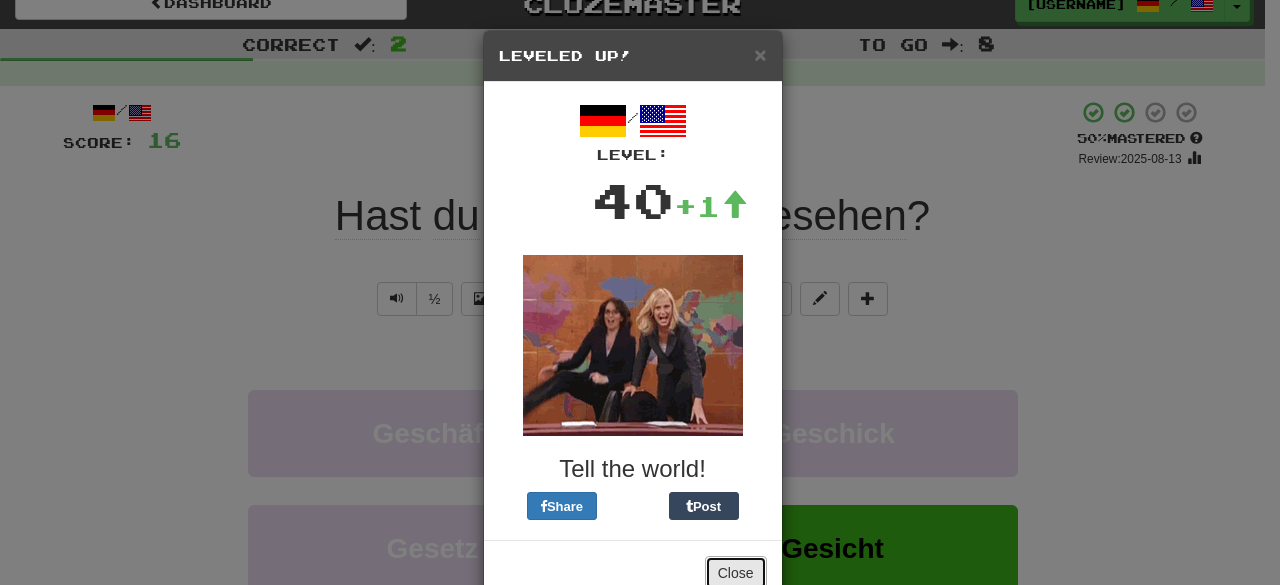 click on "Close" at bounding box center (736, 573) 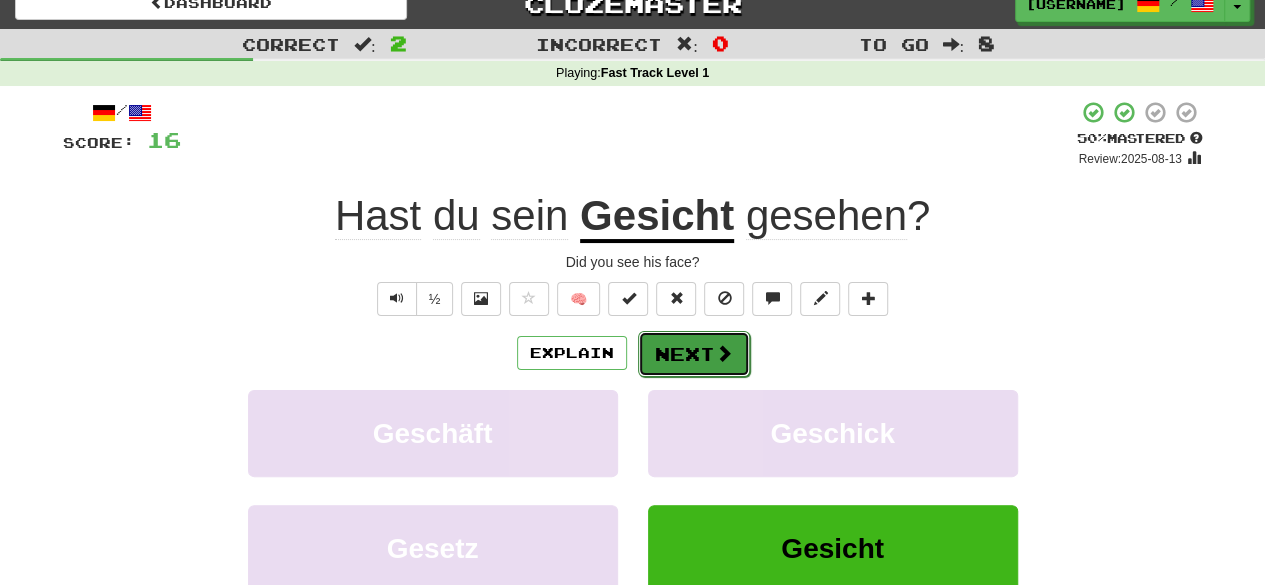 click on "Next" at bounding box center [694, 354] 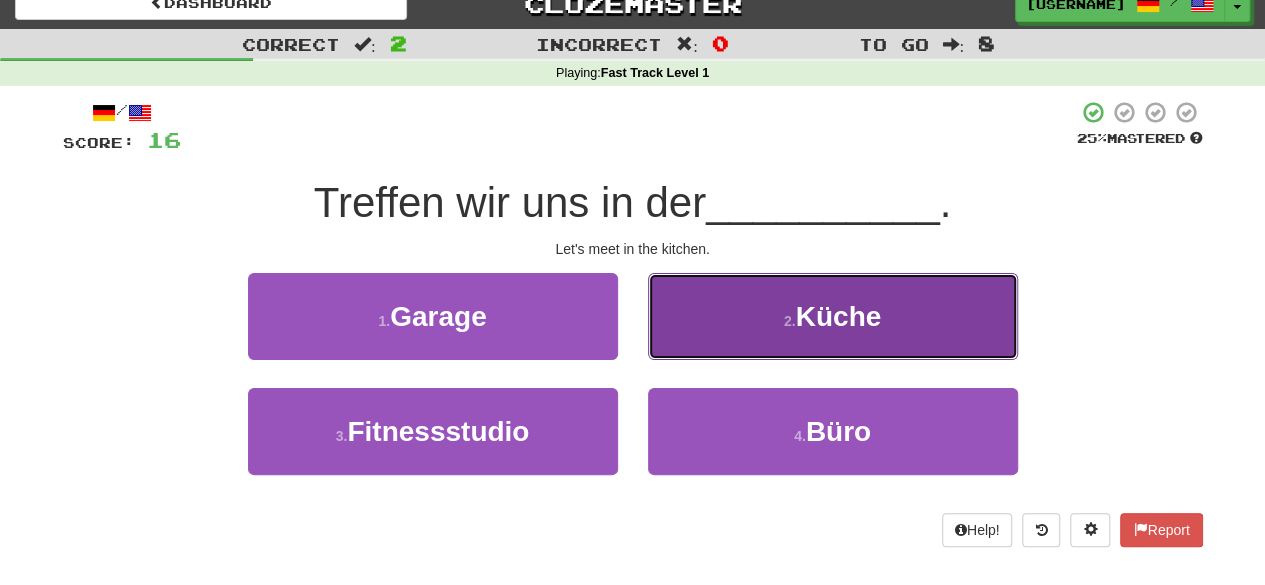 click on "2 .  Küche" at bounding box center [833, 316] 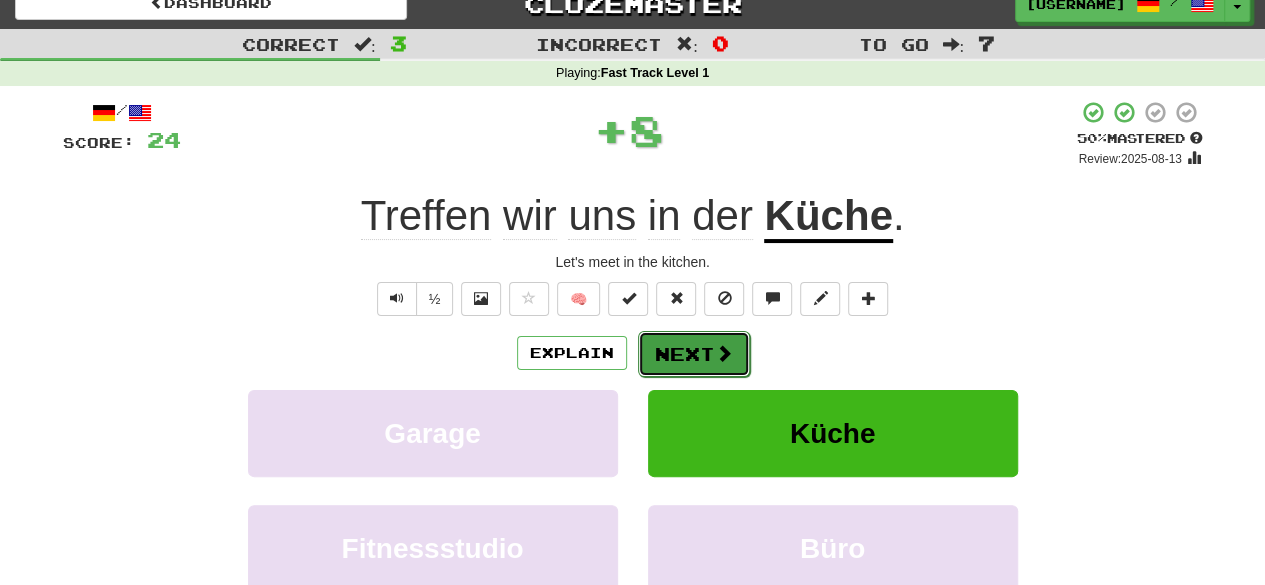 click on "Next" at bounding box center [694, 354] 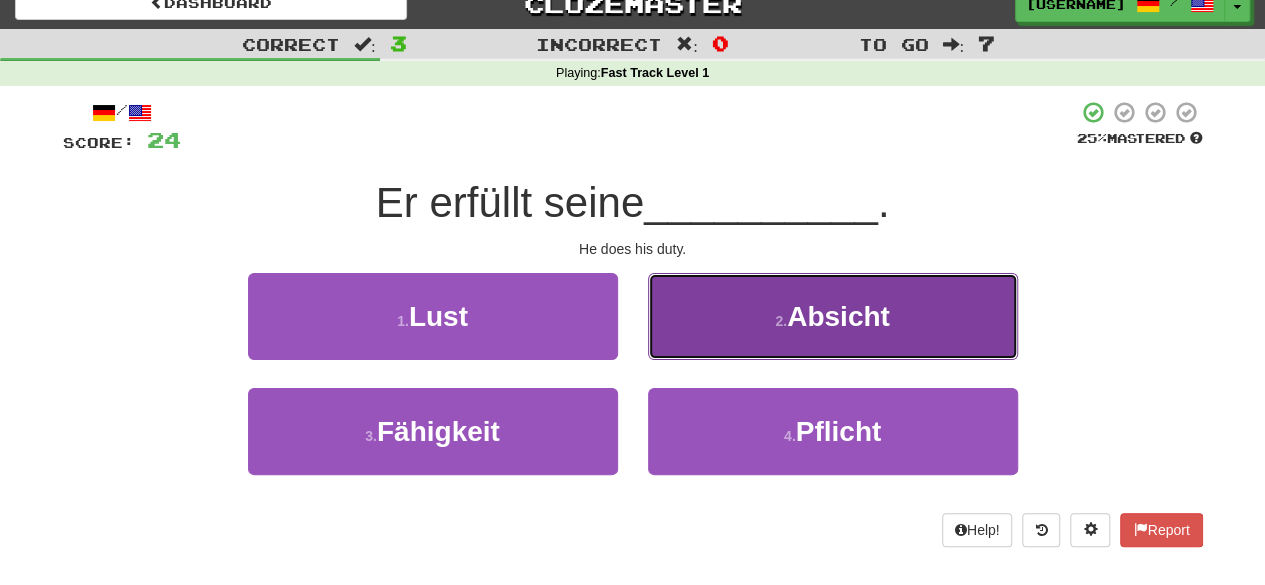 click on "2 .  Absicht" at bounding box center (833, 316) 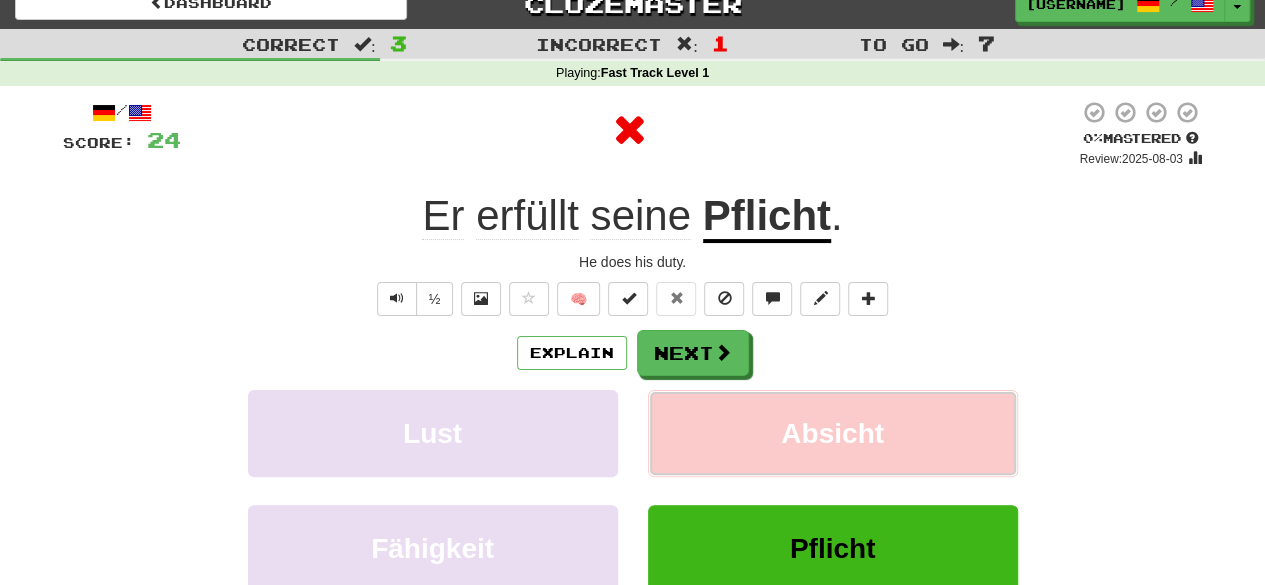scroll, scrollTop: 45, scrollLeft: 0, axis: vertical 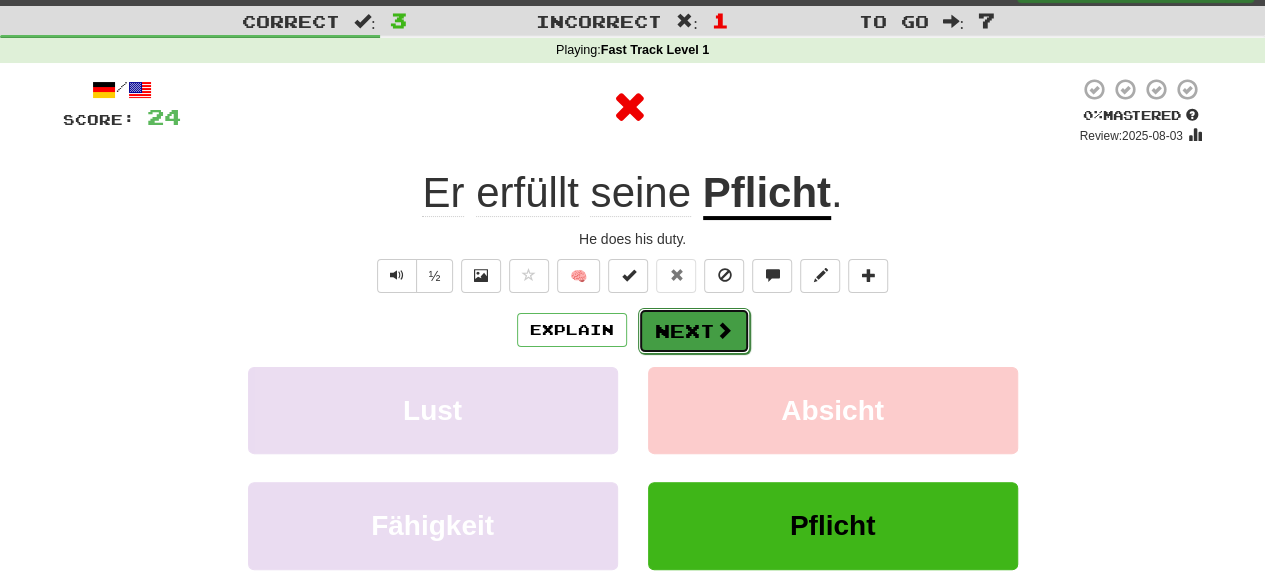 click on "Next" at bounding box center [694, 331] 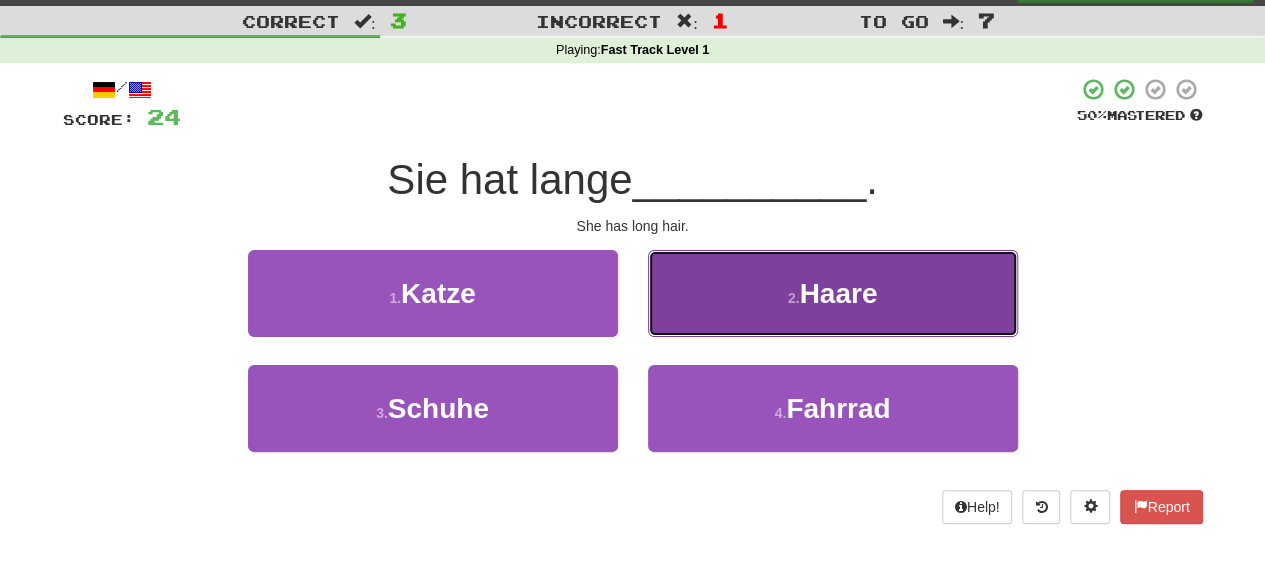 click on "2 .  Haare" at bounding box center [833, 293] 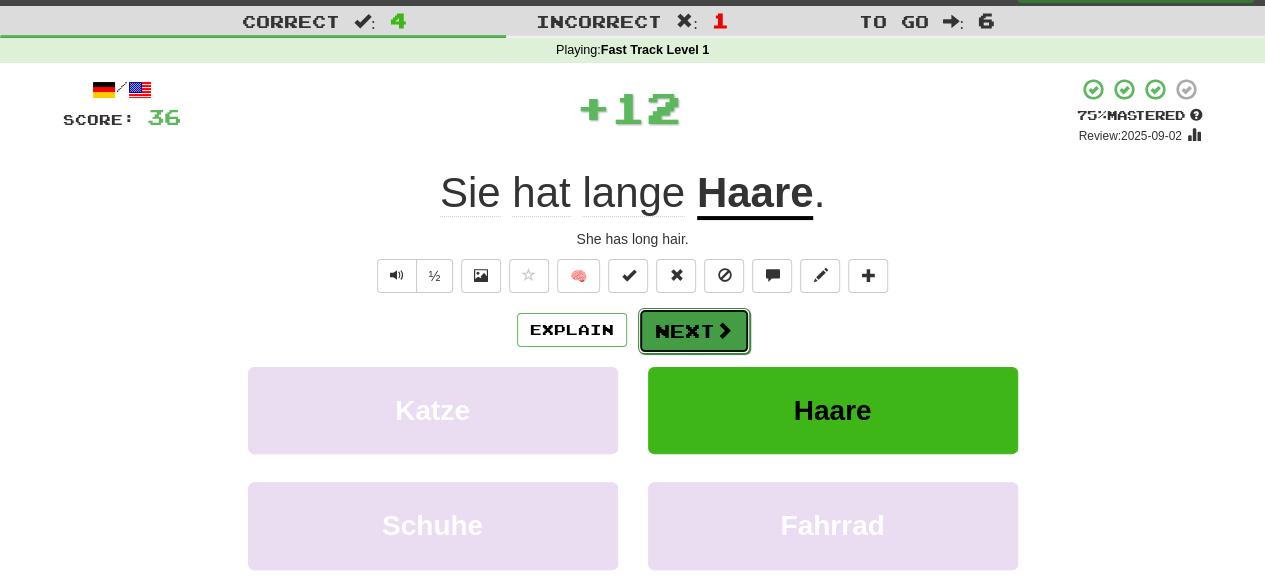 click on "Next" at bounding box center [694, 331] 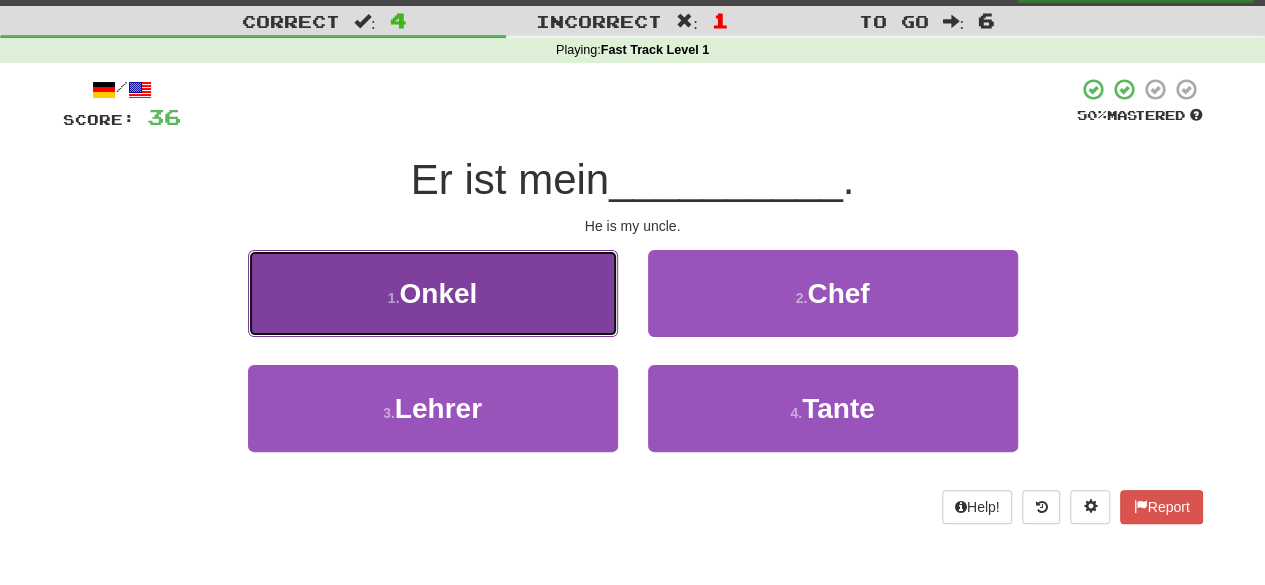 click on "1 .  Onkel" at bounding box center [433, 293] 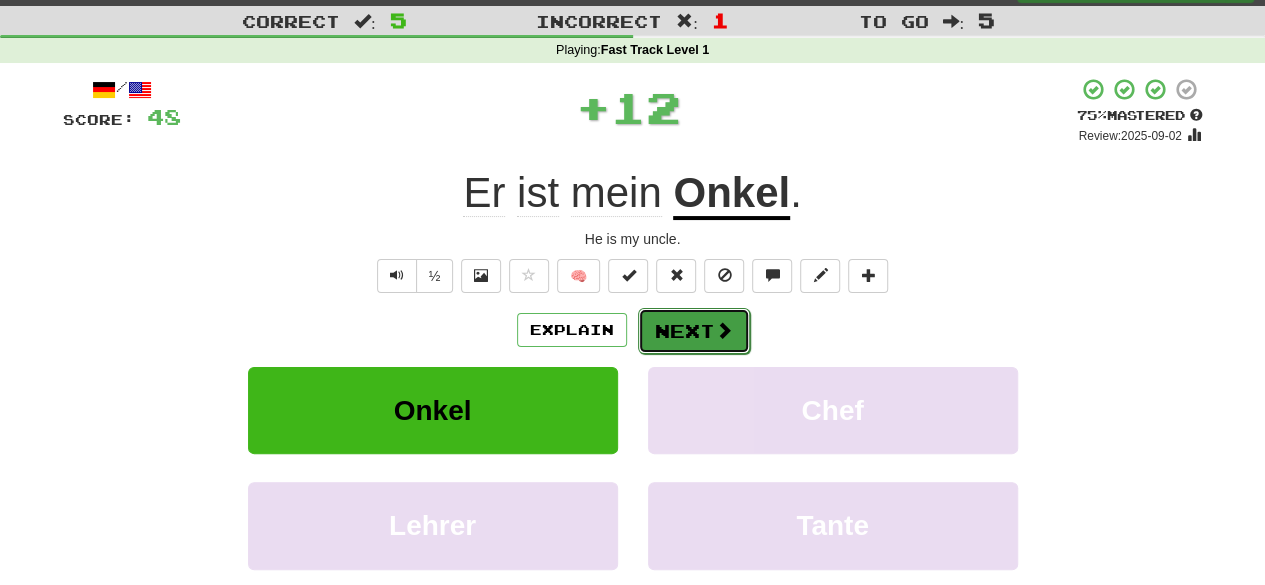 click on "Next" at bounding box center [694, 331] 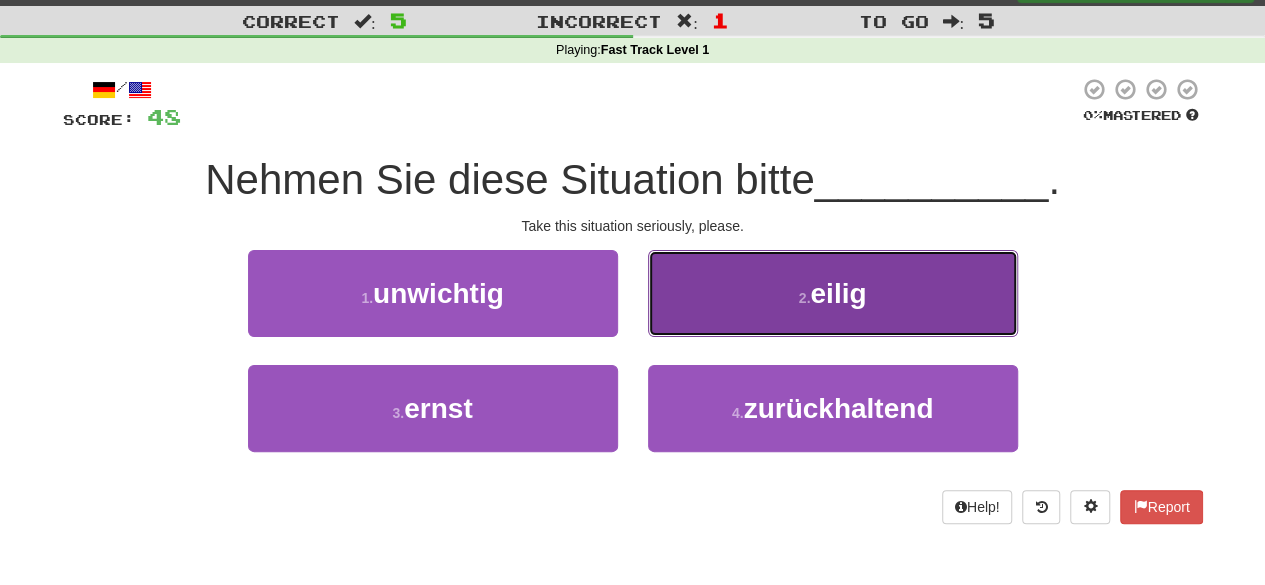 click on "eilig" at bounding box center [838, 293] 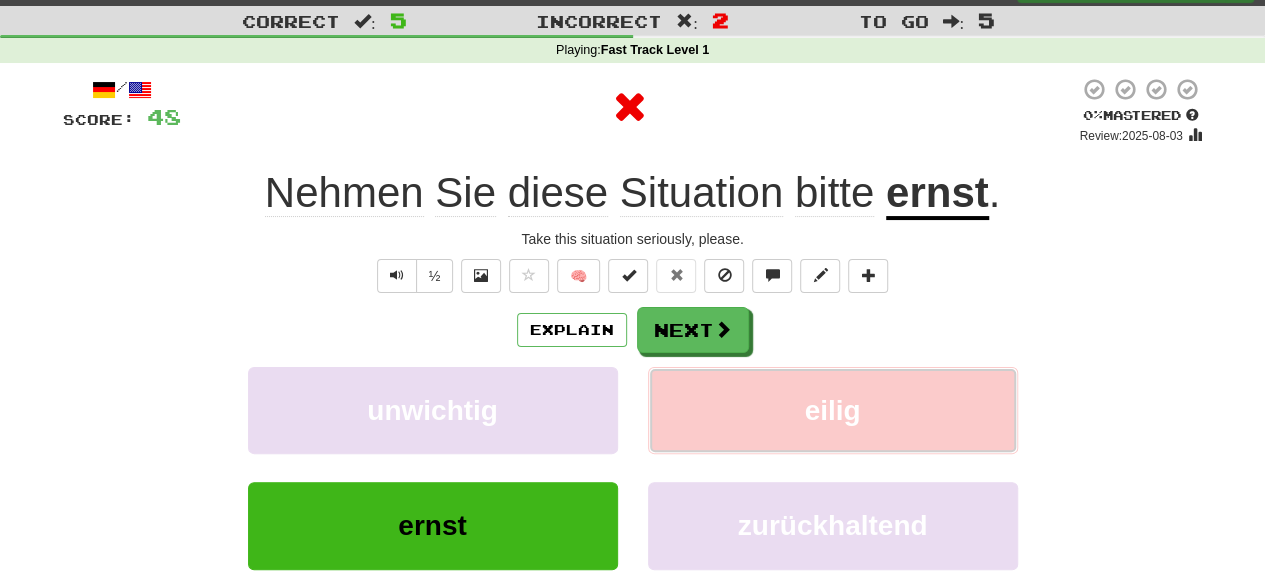 scroll, scrollTop: 63, scrollLeft: 0, axis: vertical 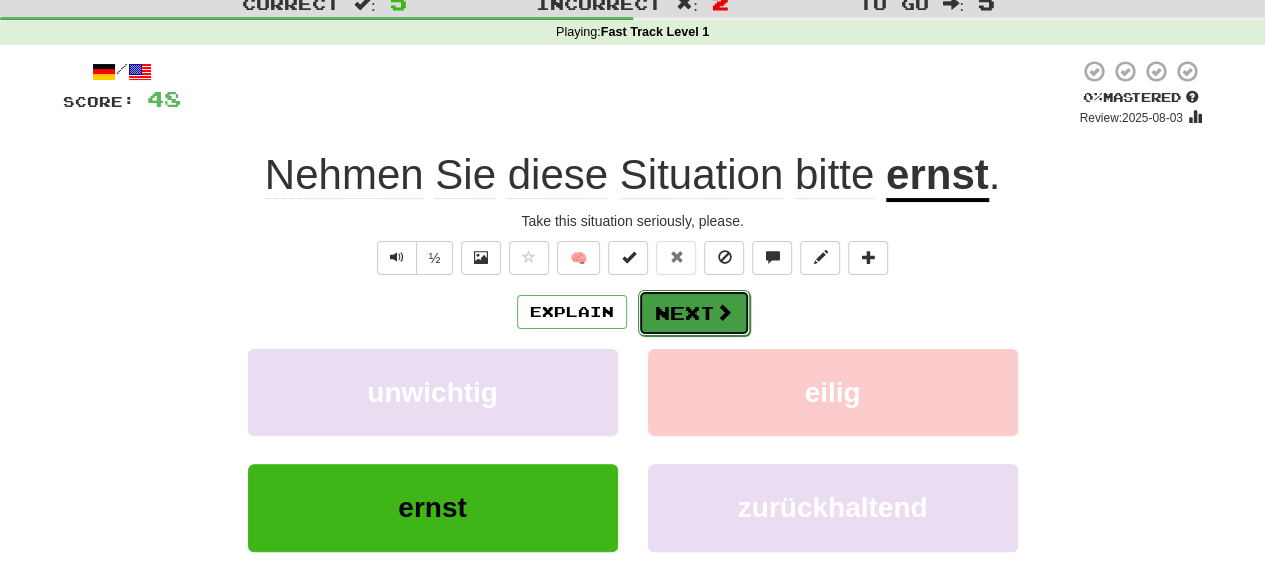 click on "Next" at bounding box center (694, 313) 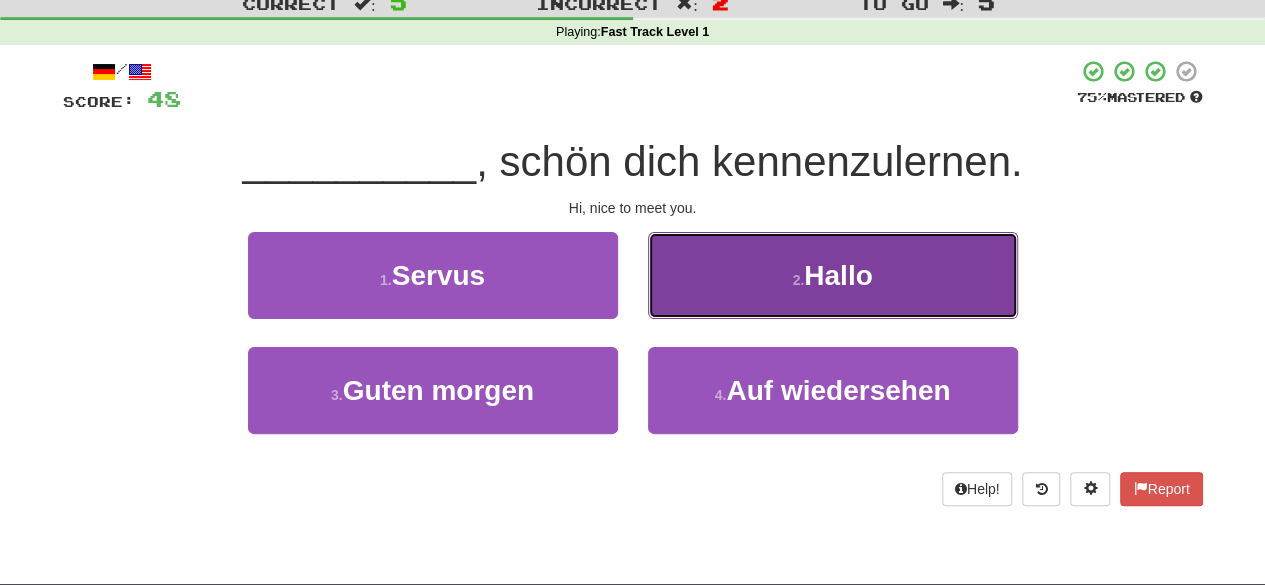 click on "2 .  Hallo" at bounding box center (833, 275) 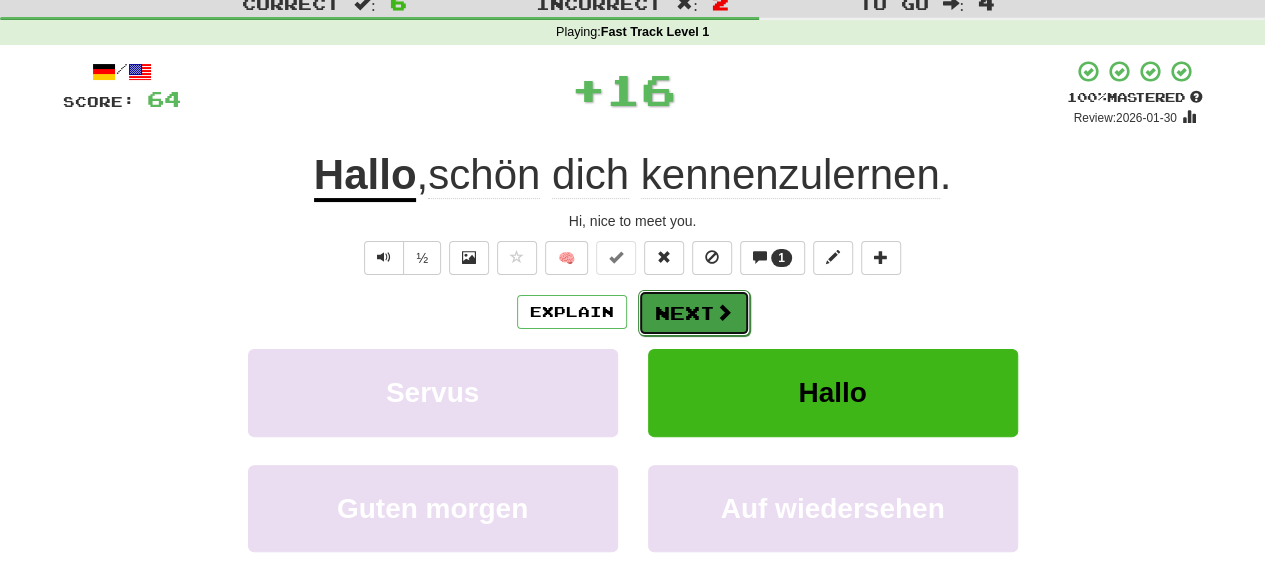 click on "Next" at bounding box center [694, 313] 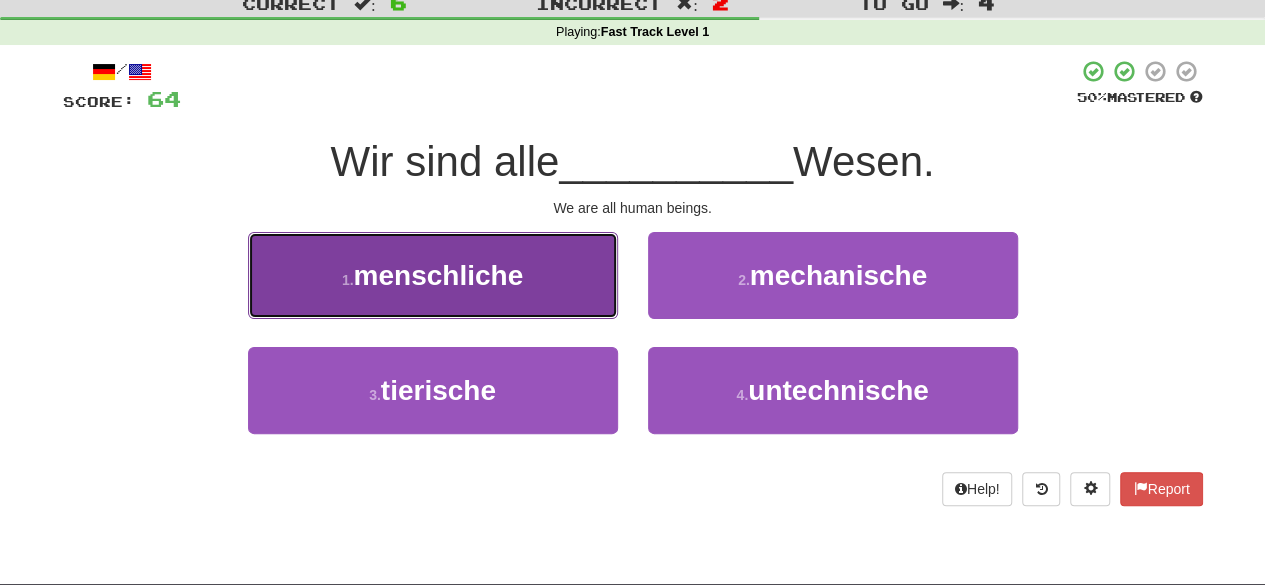 click on "1 .  menschliche" at bounding box center [433, 275] 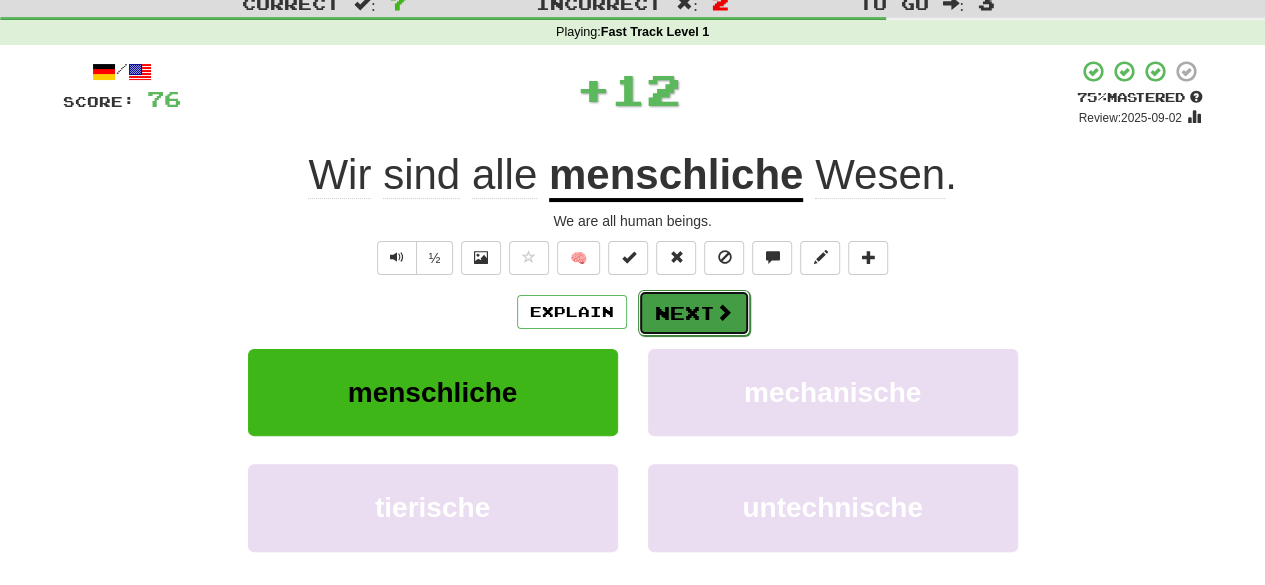 click on "Next" at bounding box center (694, 313) 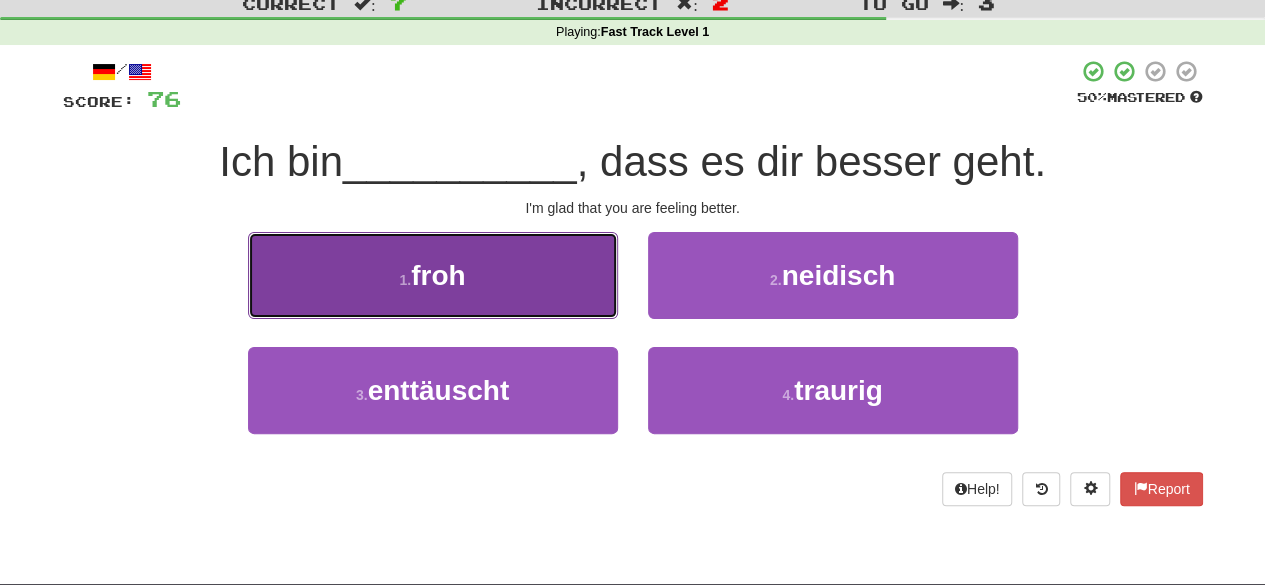click on "1 .  froh" at bounding box center [433, 275] 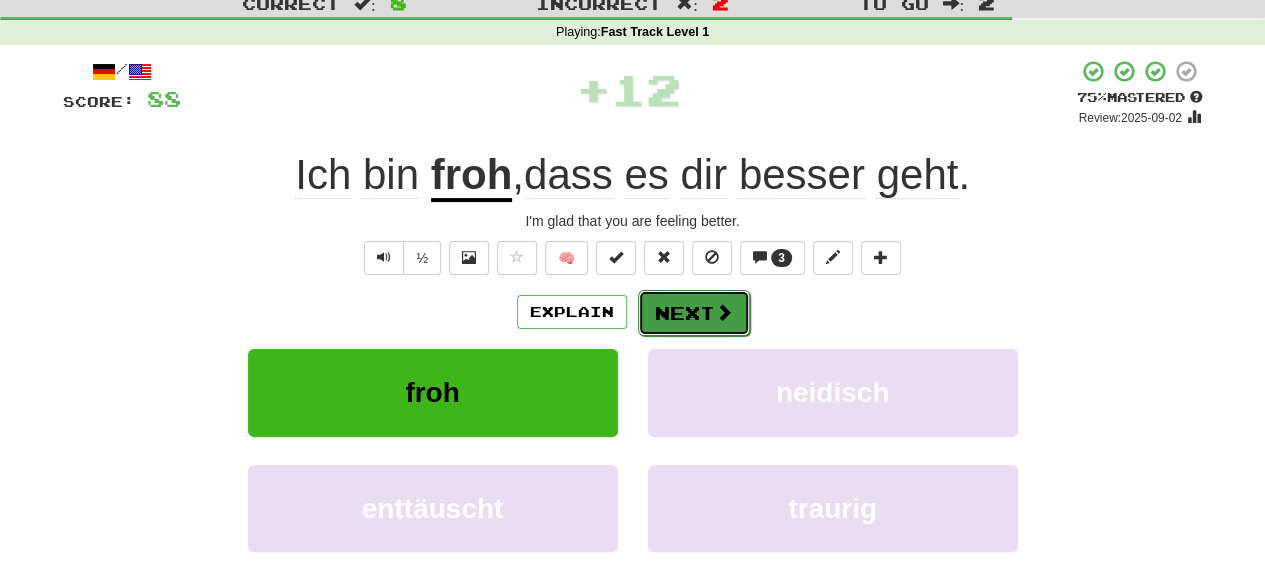 click on "Next" at bounding box center (694, 313) 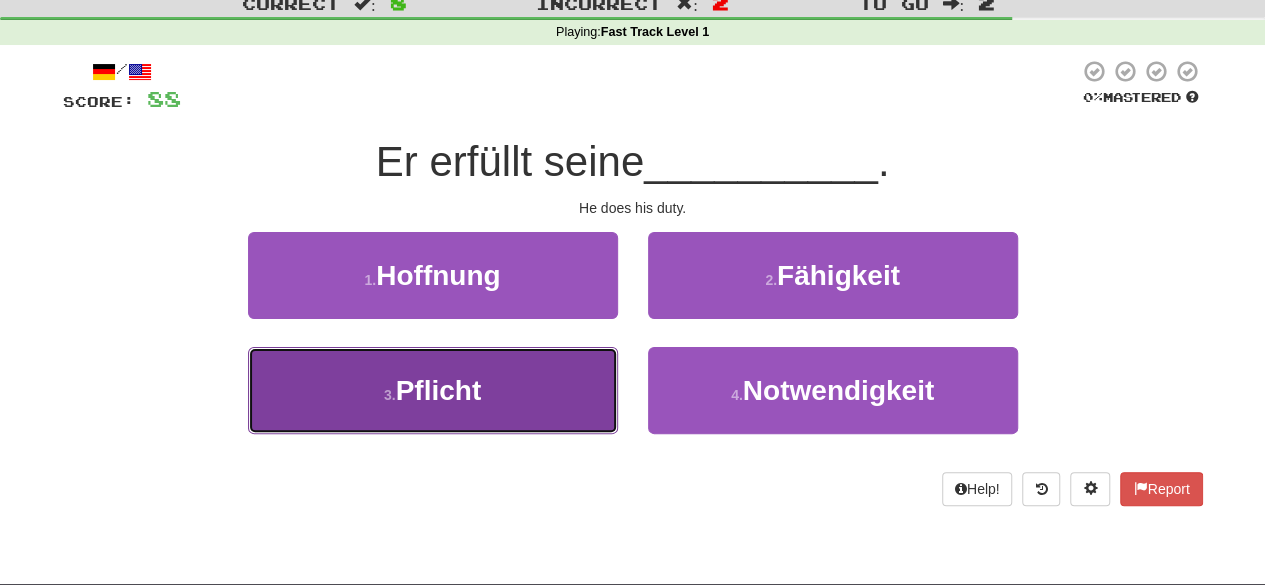 click on "3 .  Pflicht" at bounding box center [433, 390] 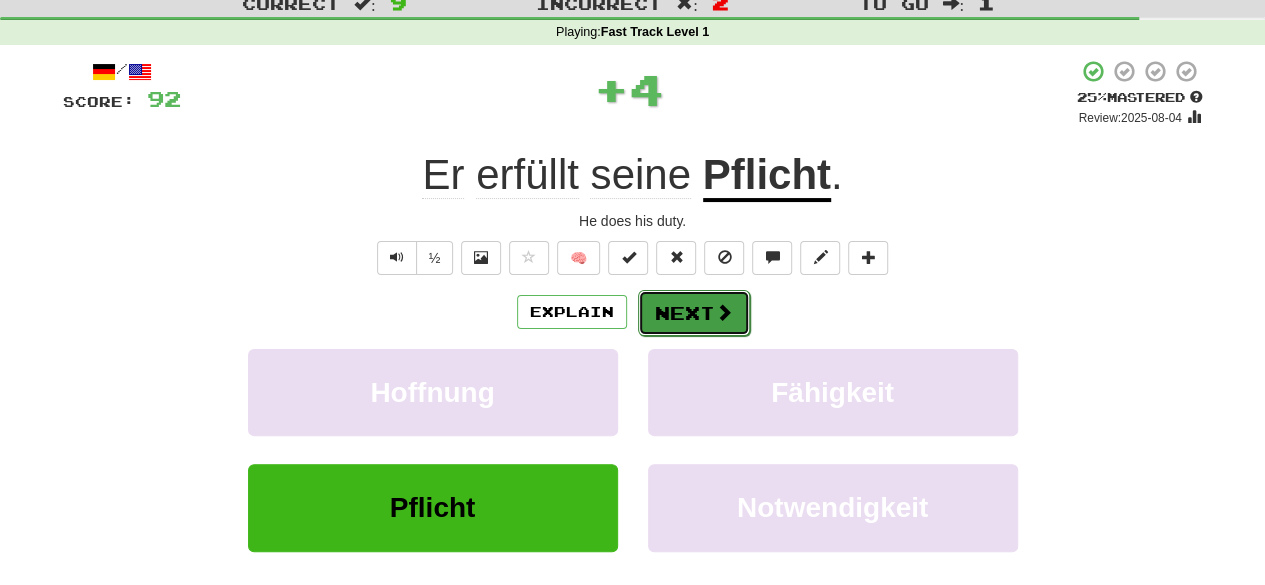 click on "Next" at bounding box center [694, 313] 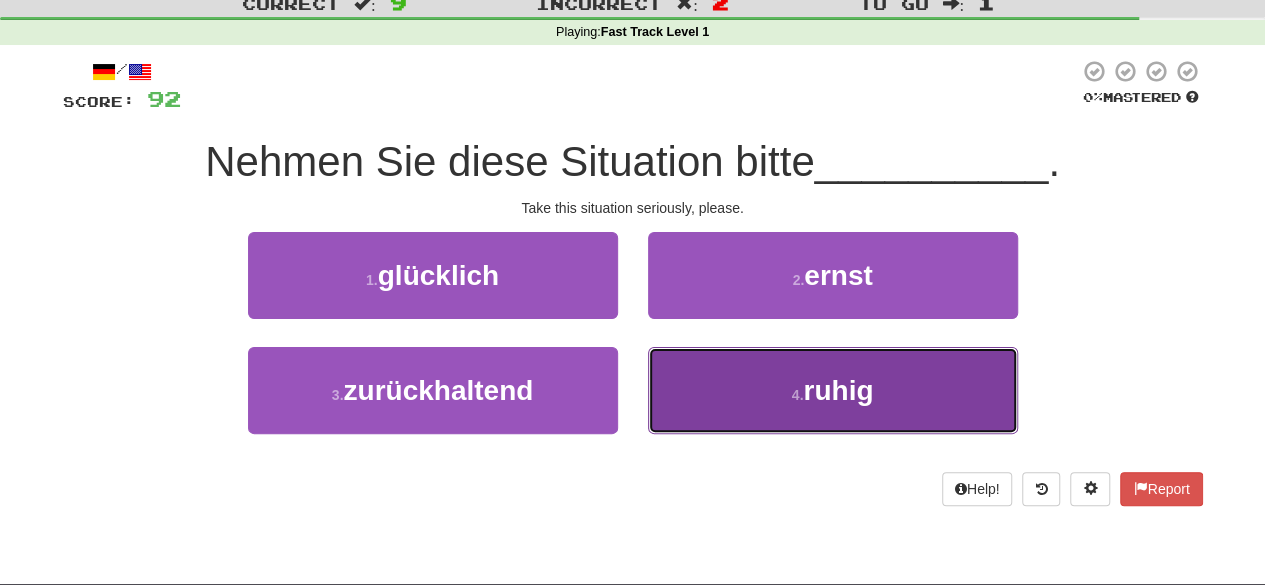 click on "4 .  ruhig" at bounding box center (833, 390) 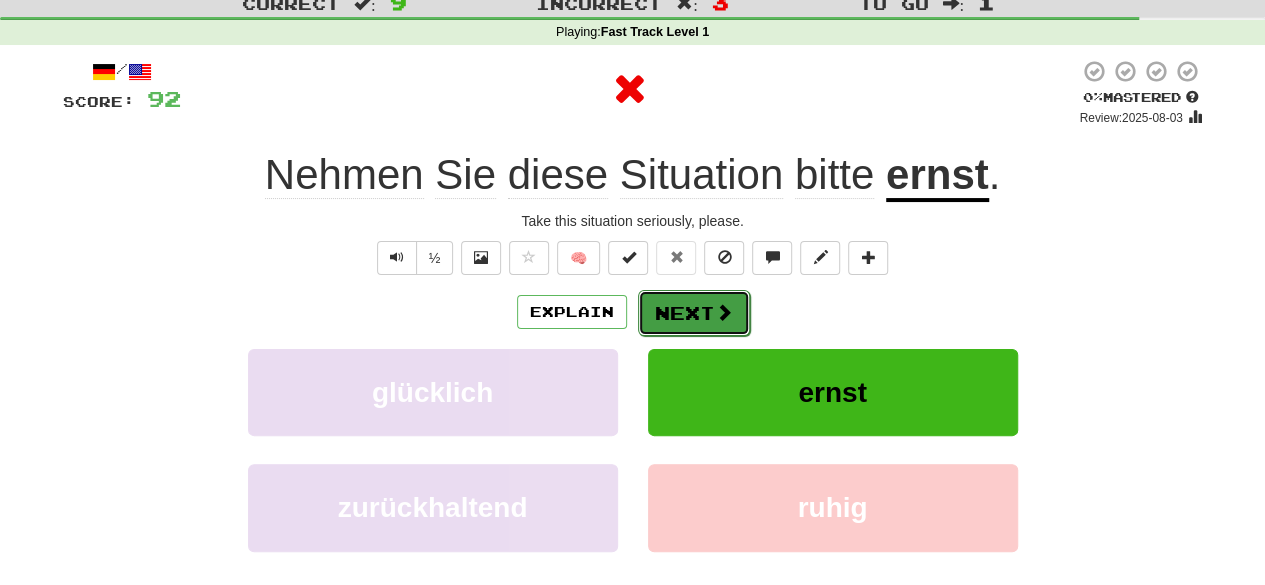 click on "Next" at bounding box center (694, 313) 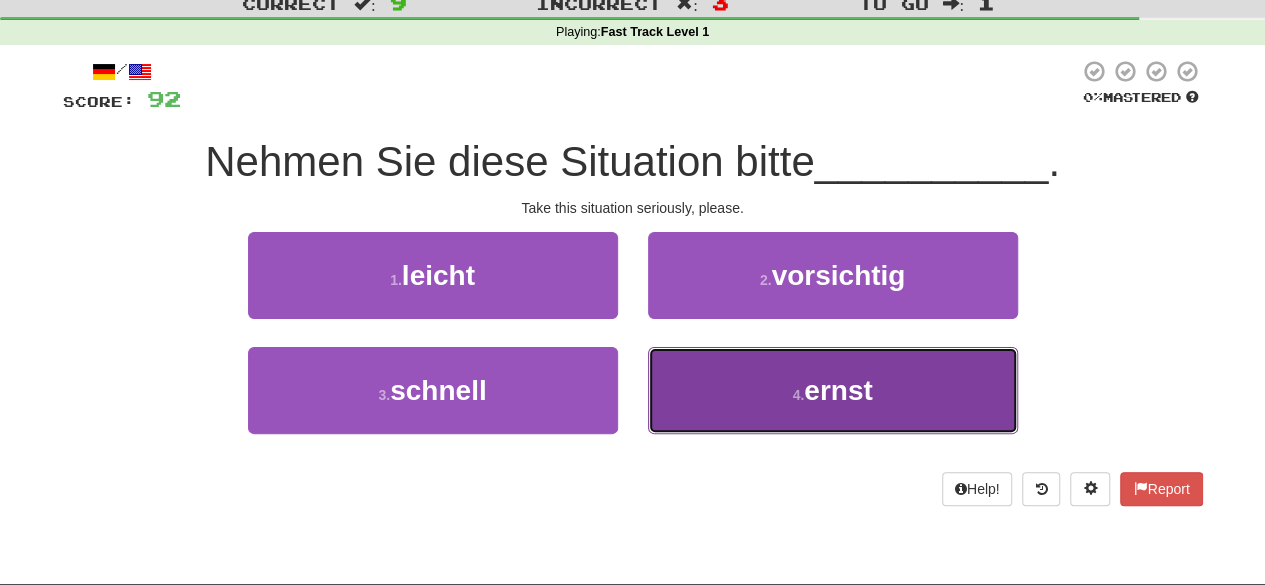 click on "4 .  ernst" at bounding box center (833, 390) 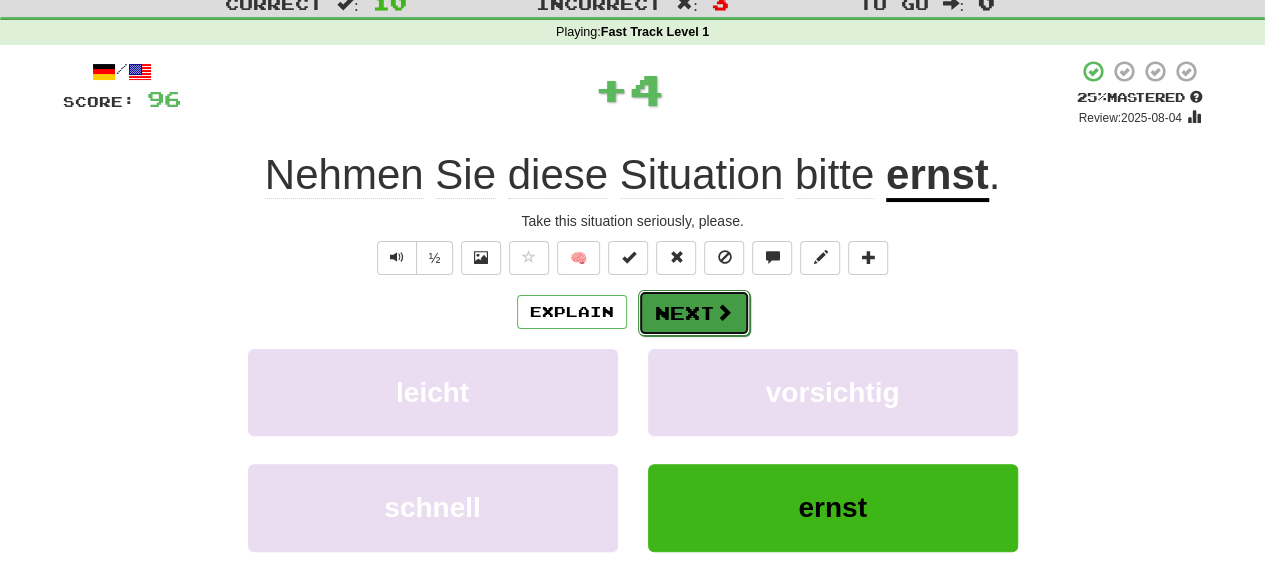 click on "Next" at bounding box center [694, 313] 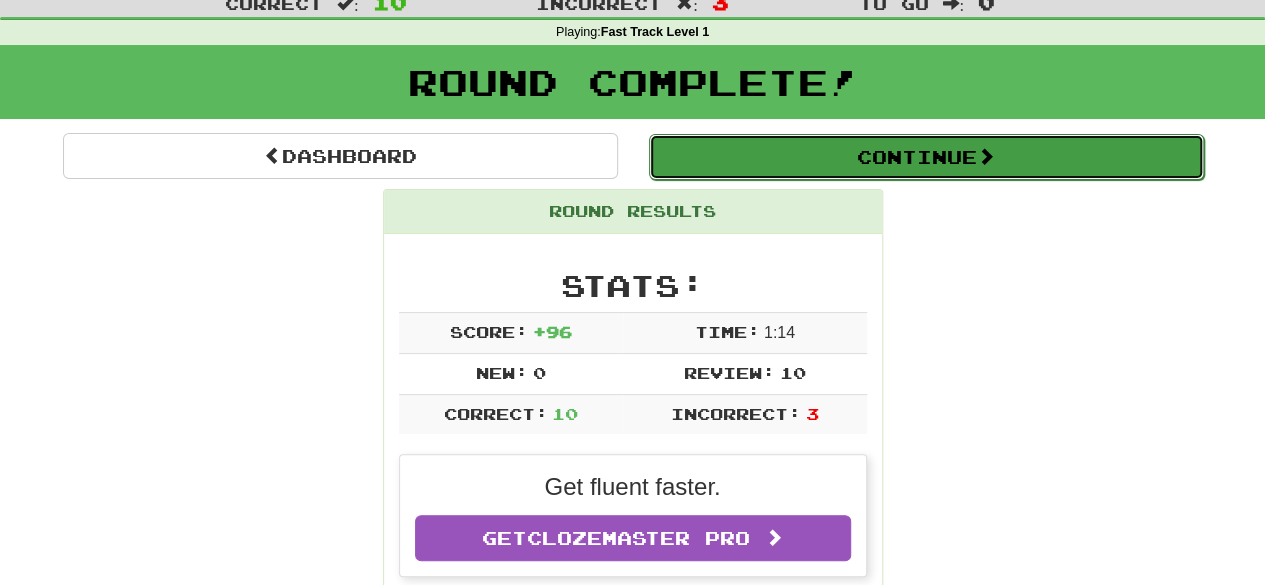click on "Continue" at bounding box center [926, 157] 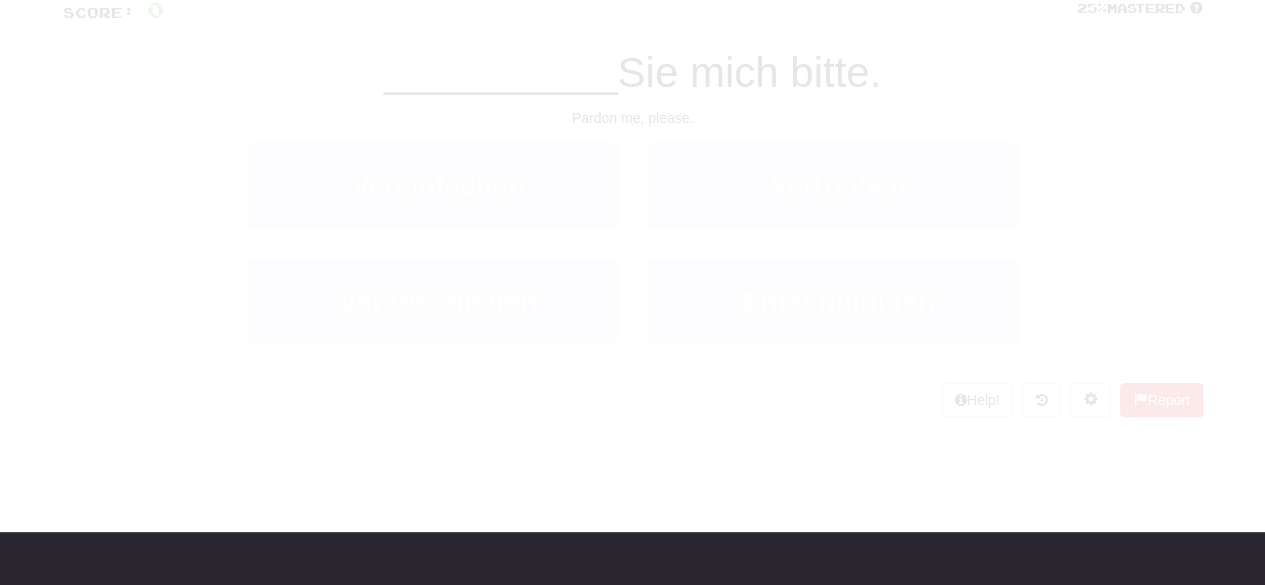 scroll, scrollTop: 63, scrollLeft: 0, axis: vertical 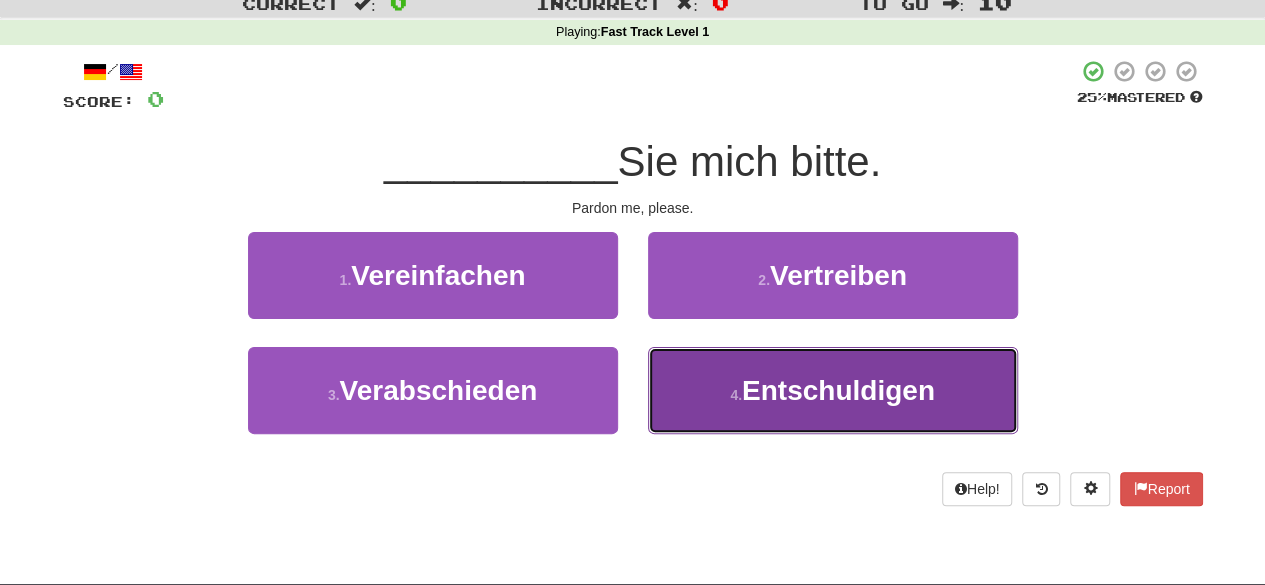 click on "Entschuldigen" at bounding box center (838, 390) 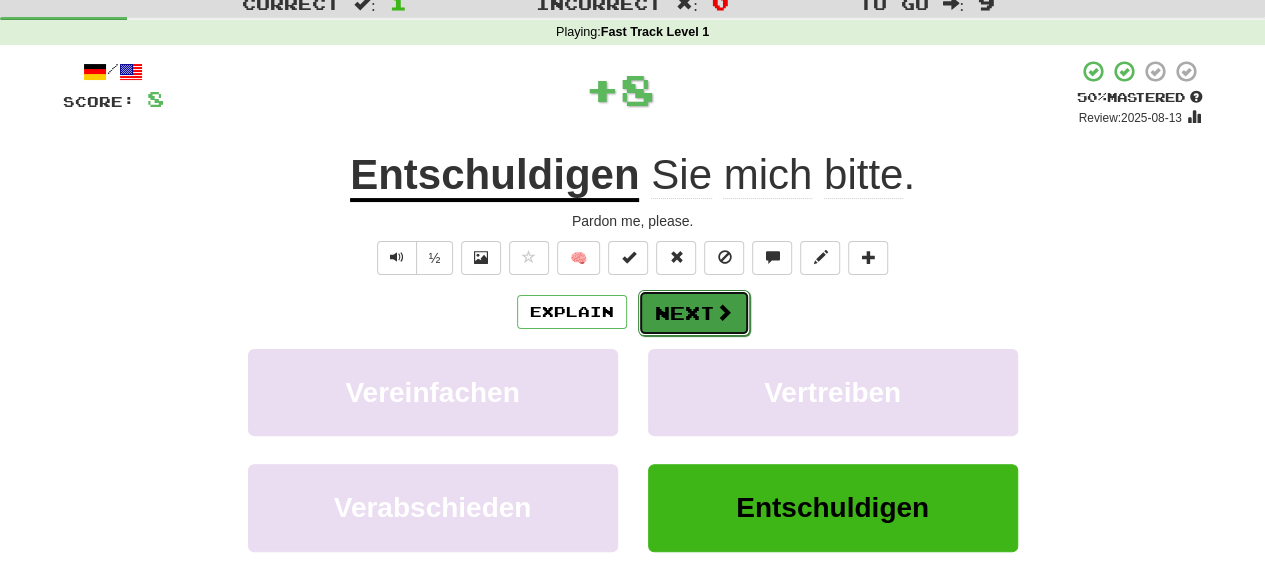 click on "Next" at bounding box center [694, 313] 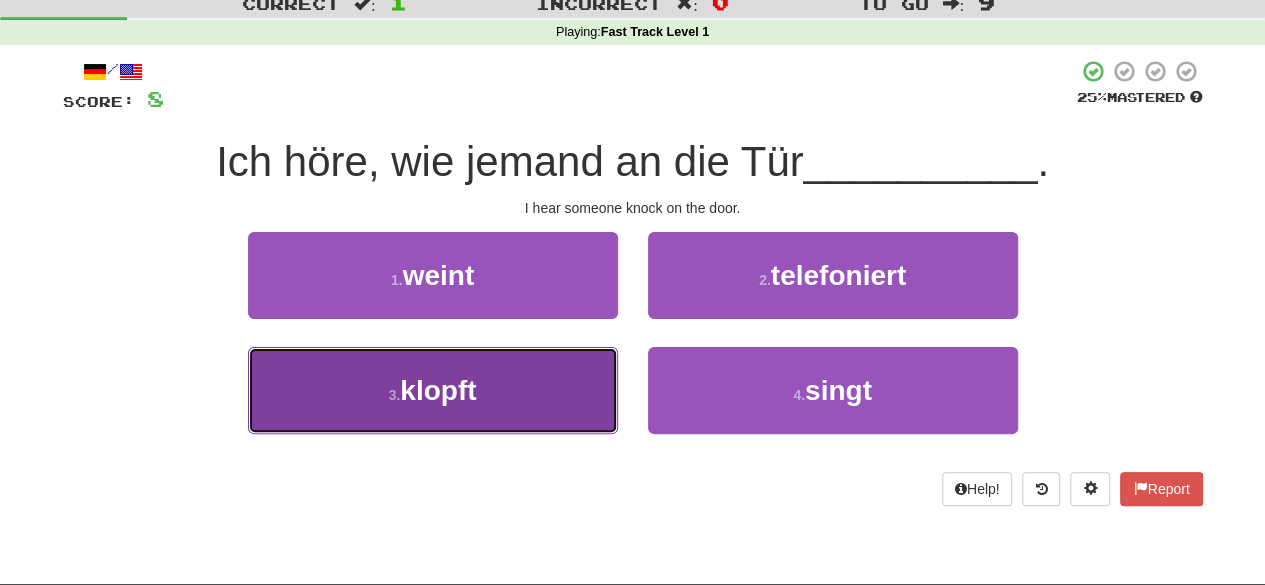 click on "3 .  klopft" at bounding box center [433, 390] 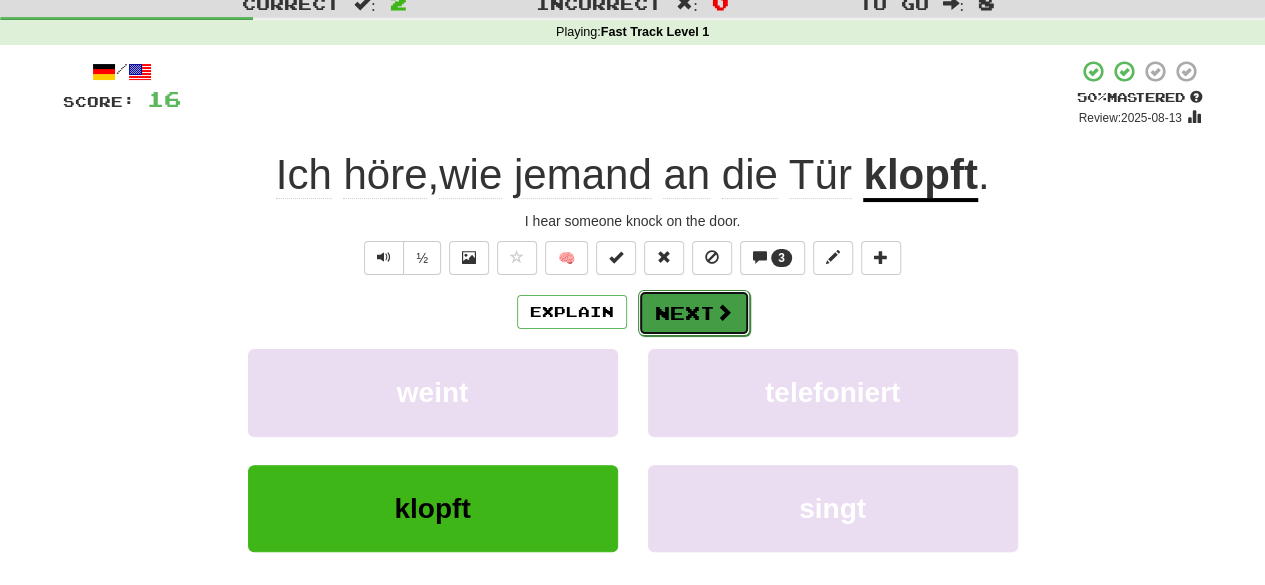 click at bounding box center (724, 312) 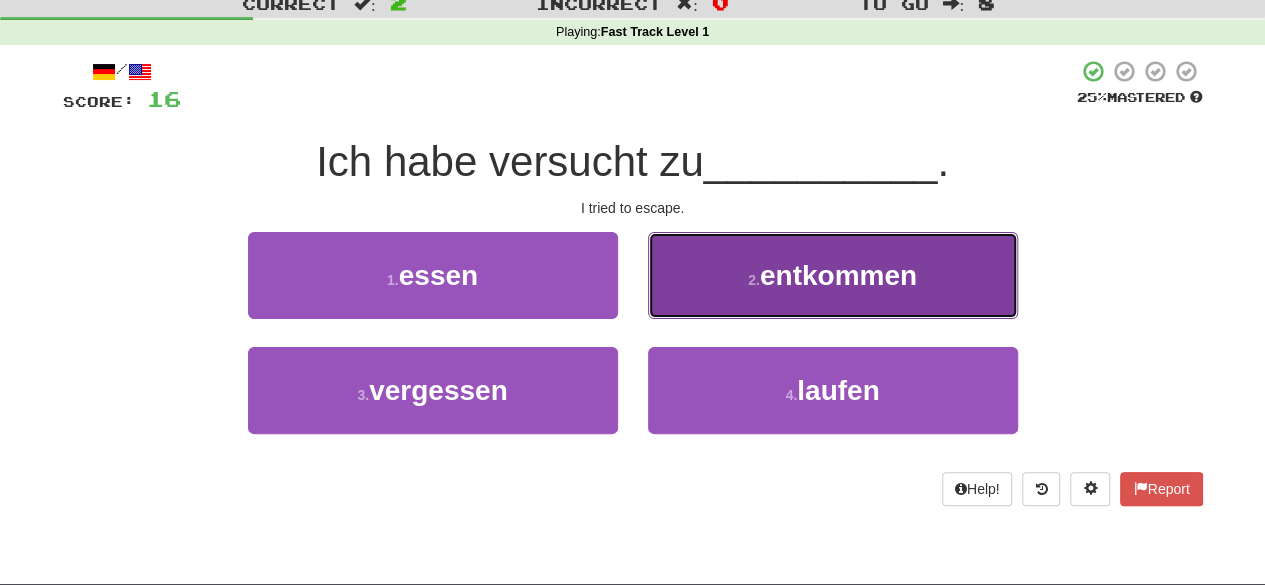 click on "entkommen" at bounding box center [838, 275] 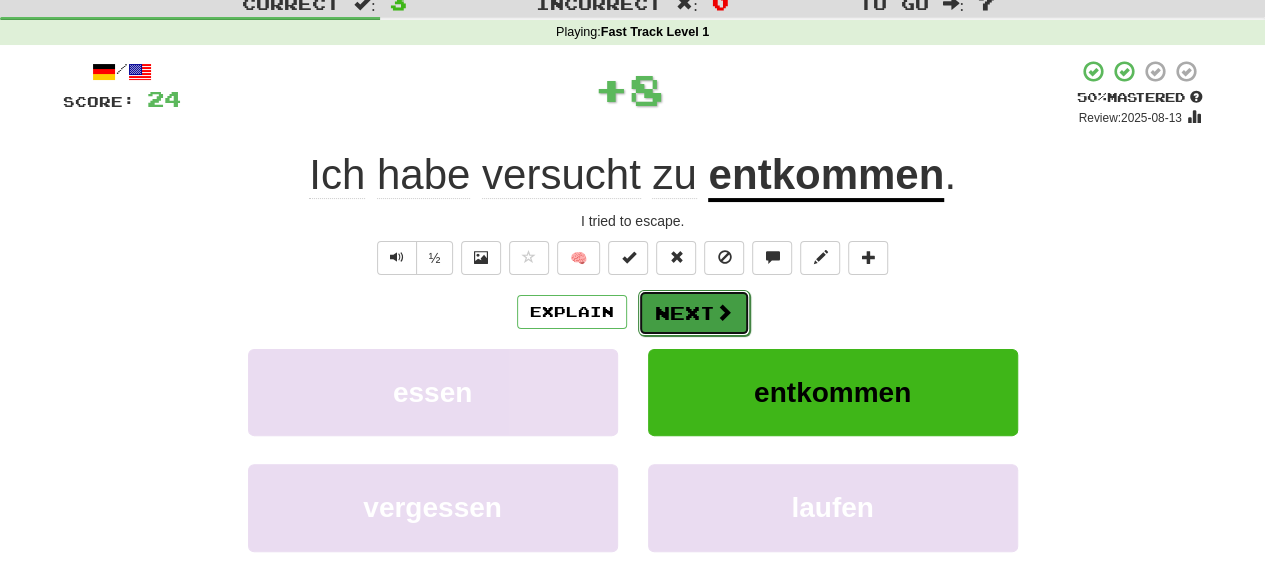 click on "Next" at bounding box center (694, 313) 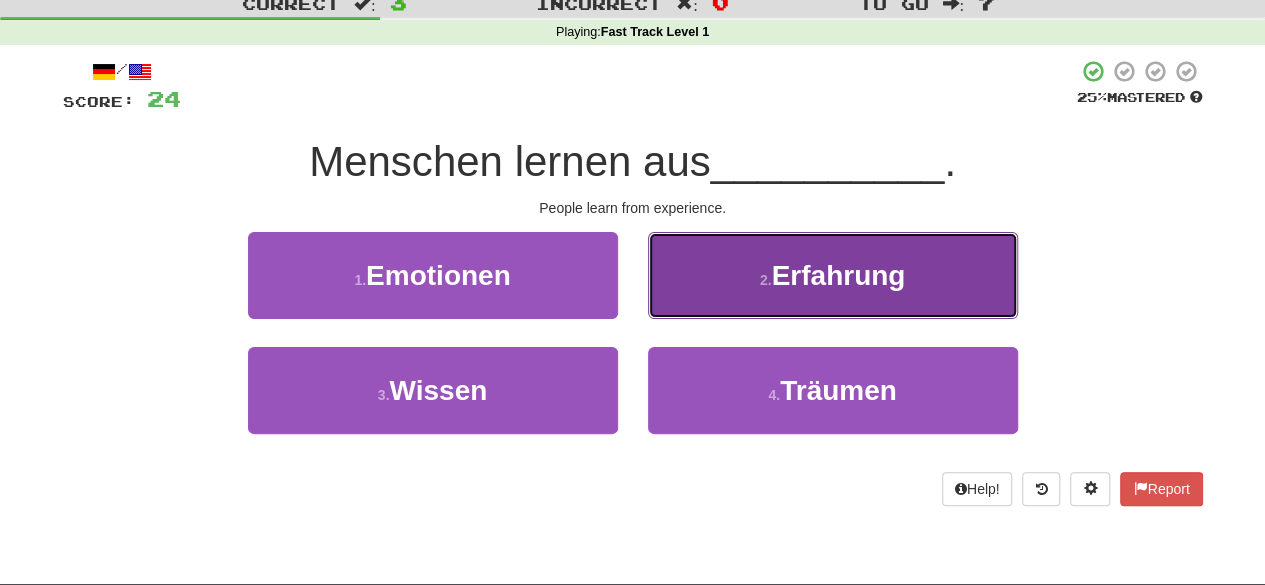 click on "2 .  Erfahrung" at bounding box center (833, 275) 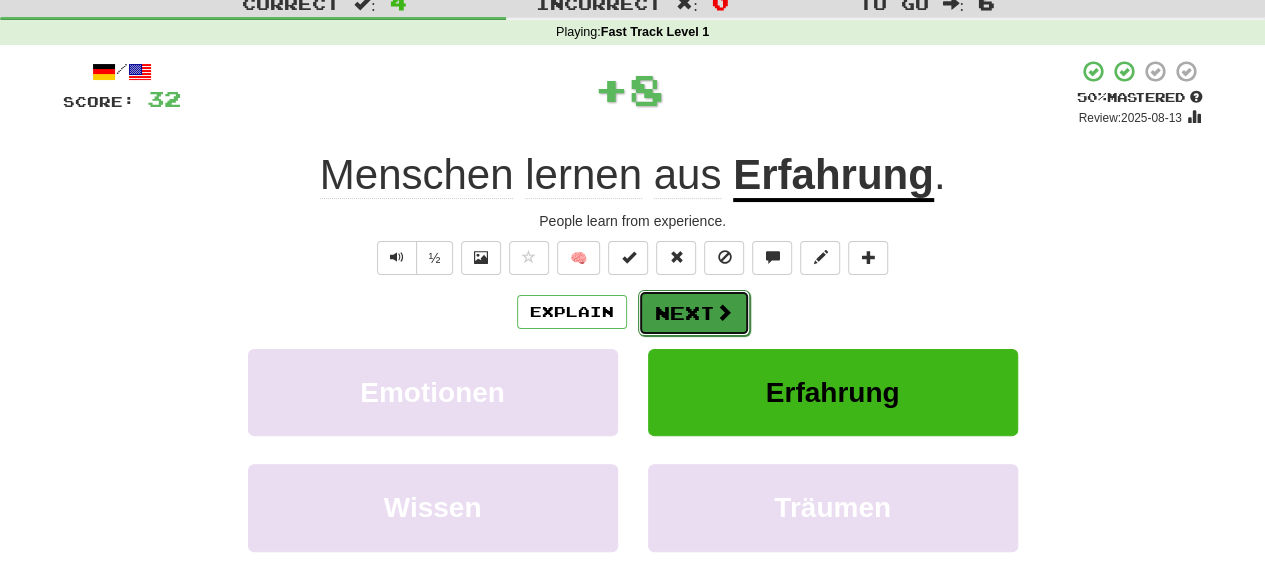 click on "Next" at bounding box center [694, 313] 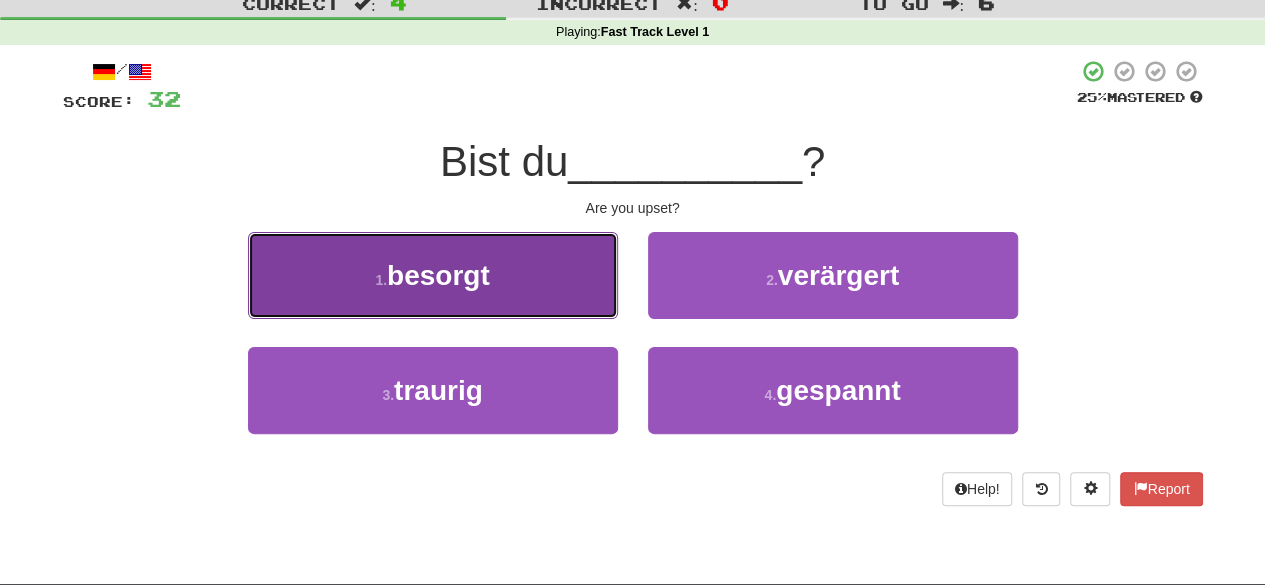 click on "1 .  besorgt" at bounding box center (433, 275) 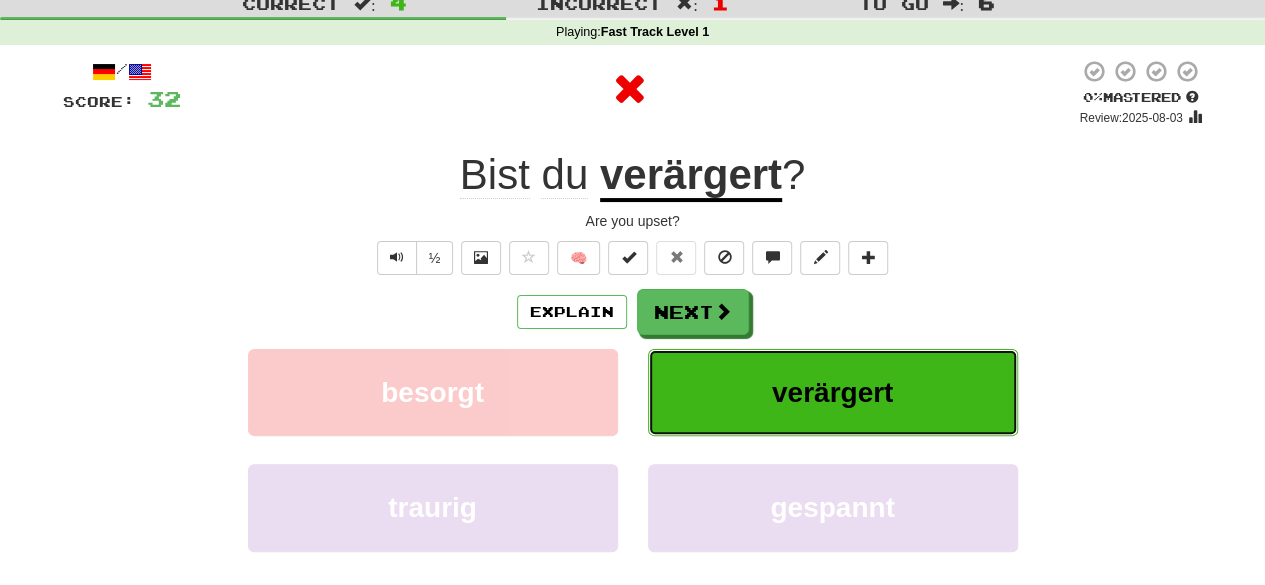 click on "verärgert" at bounding box center (833, 392) 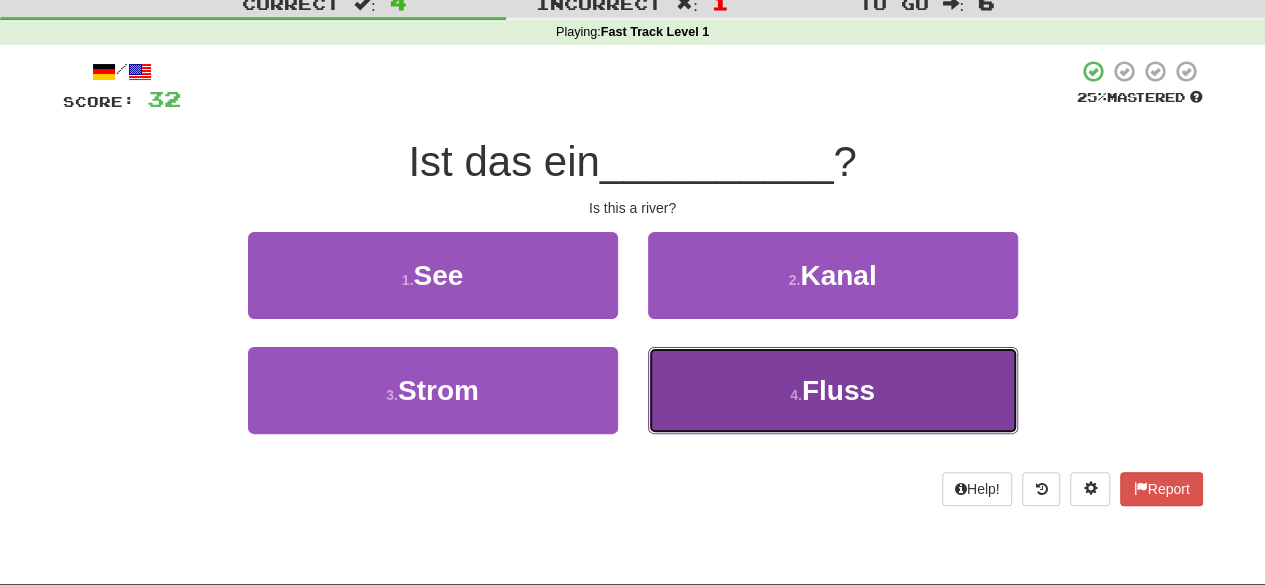 click on "4 .  Fluss" at bounding box center [833, 390] 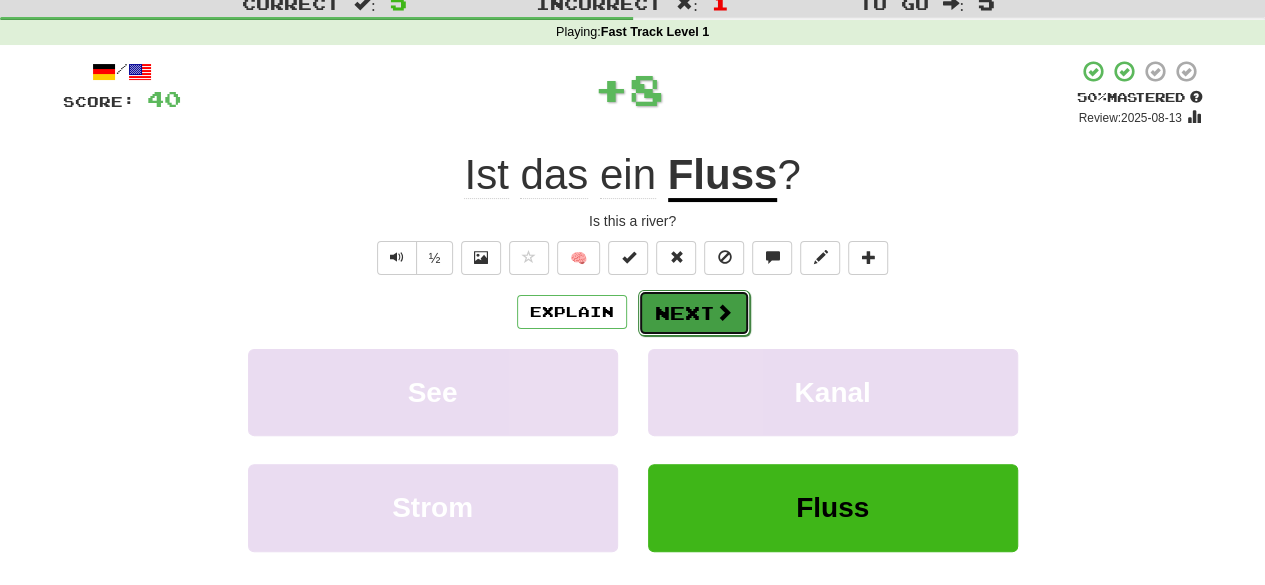 click on "Next" at bounding box center (694, 313) 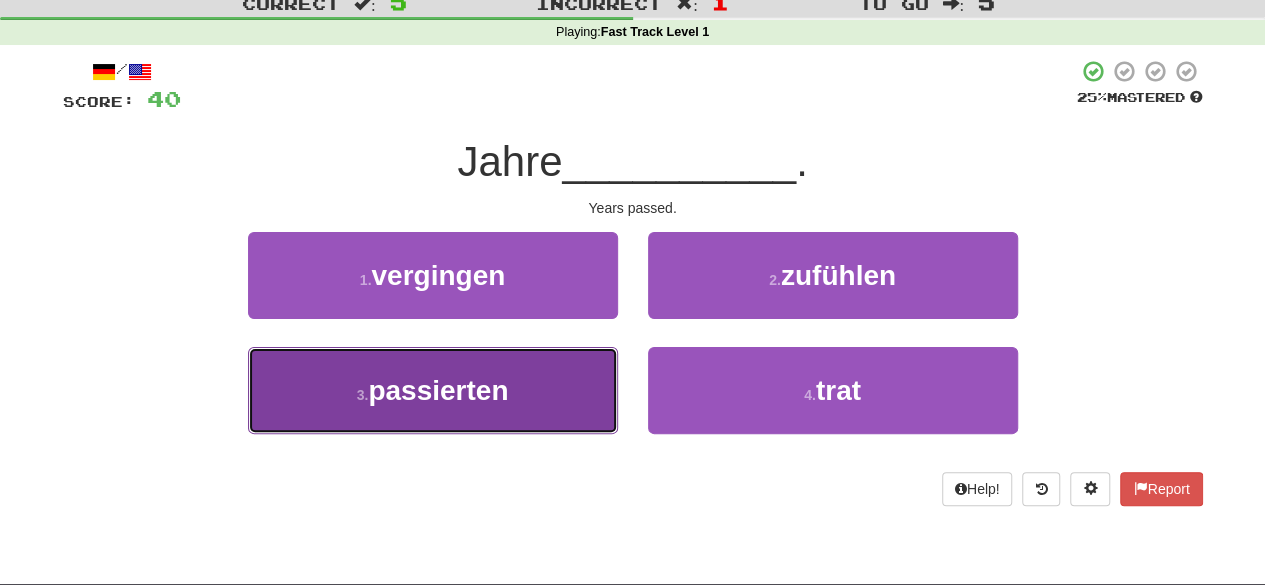 click on "3 .  passierten" at bounding box center (433, 390) 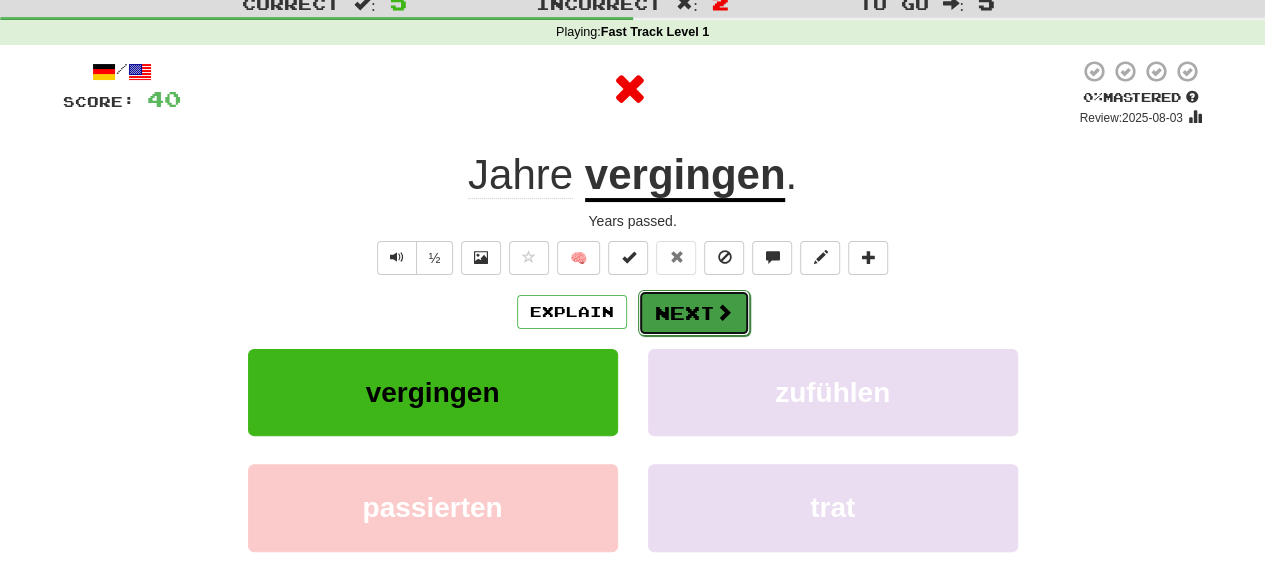 click on "Next" at bounding box center [694, 313] 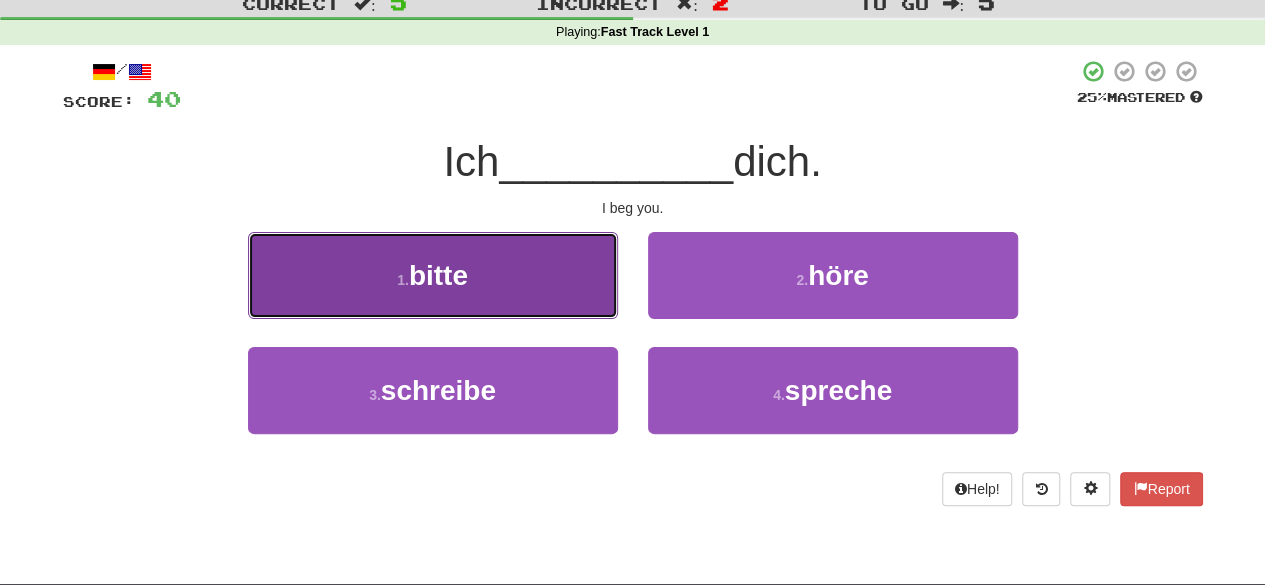 click on "1 .  bitte" at bounding box center (433, 275) 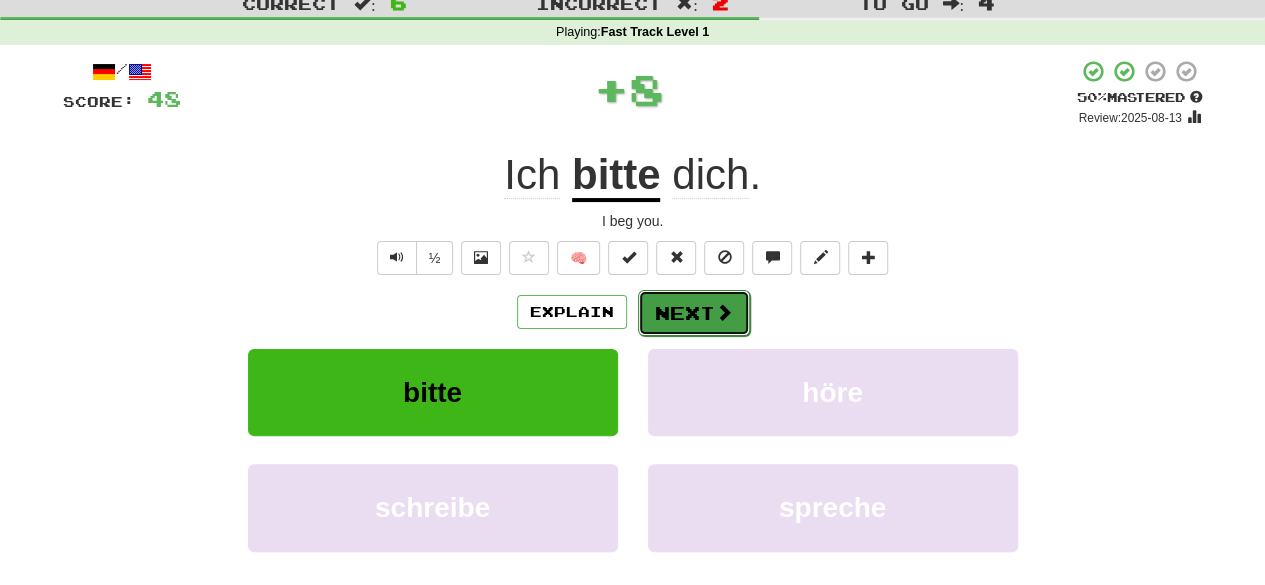 click at bounding box center (724, 312) 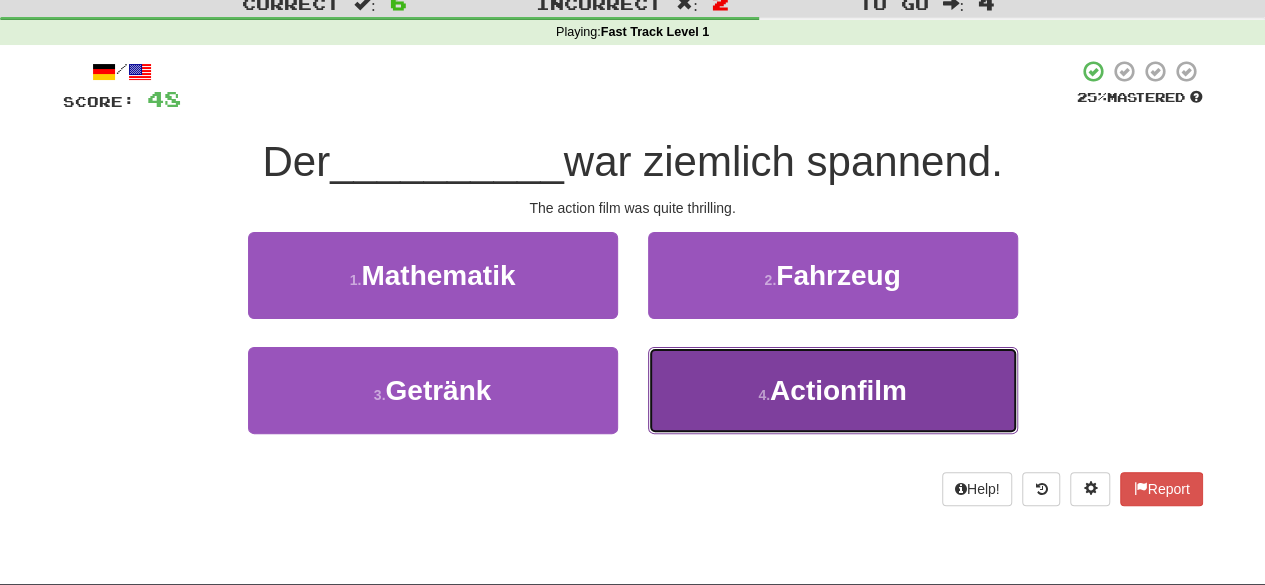 click on "4 .  Actionfilm" at bounding box center [833, 390] 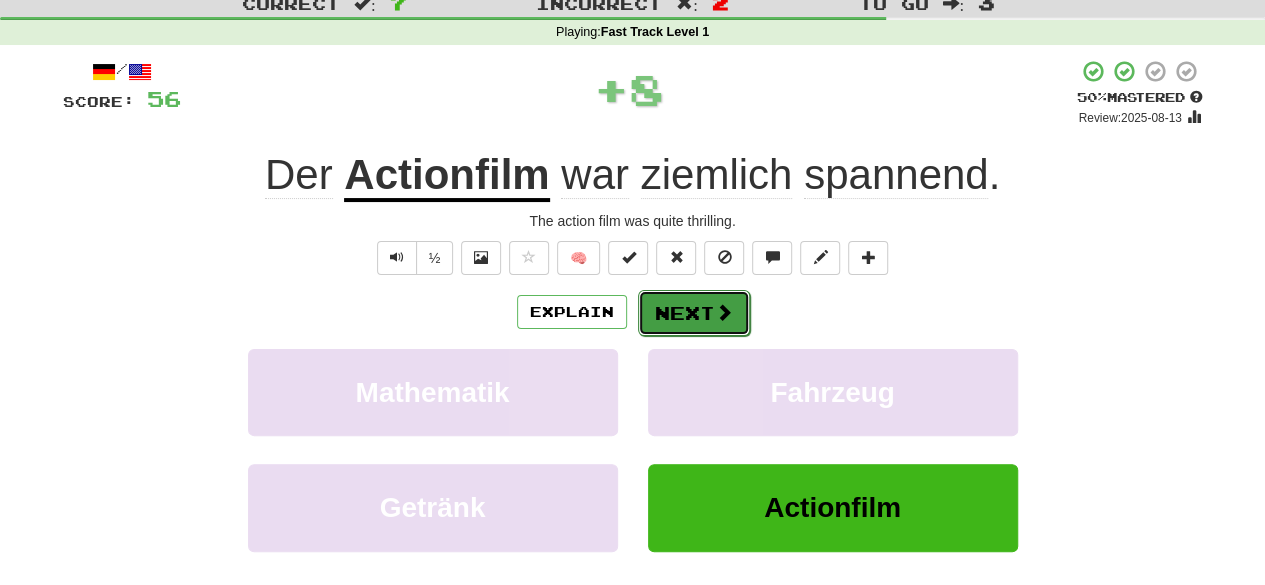 click on "Next" at bounding box center (694, 313) 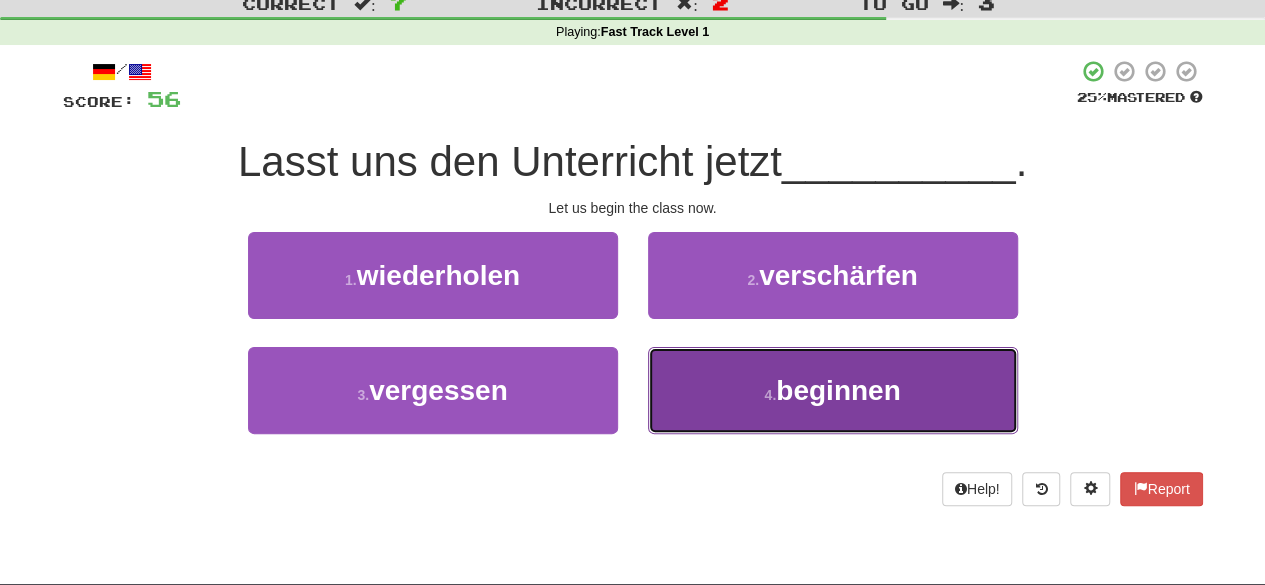 click on "4 .  beginnen" at bounding box center [833, 390] 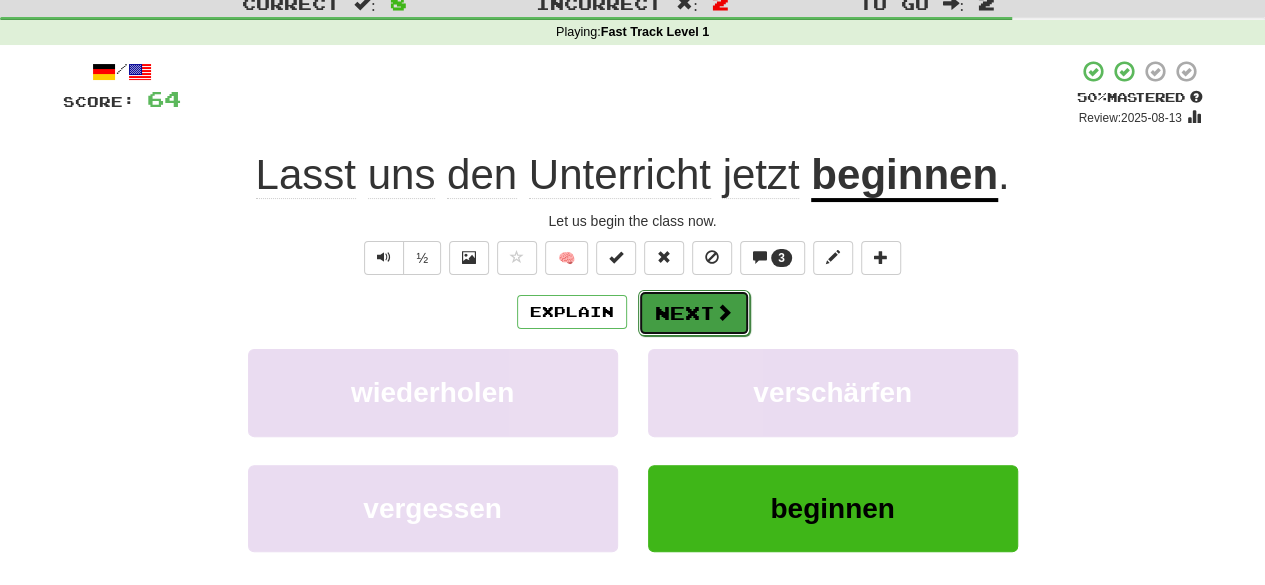 click on "Next" at bounding box center (694, 313) 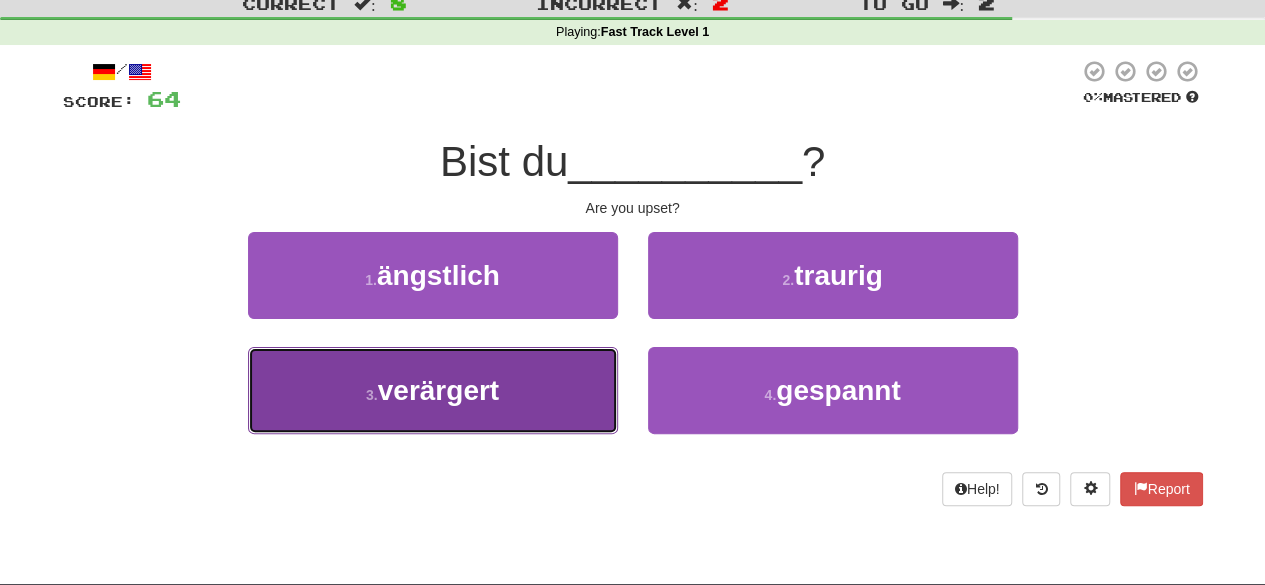 click on "3 .  verärgert" at bounding box center [433, 390] 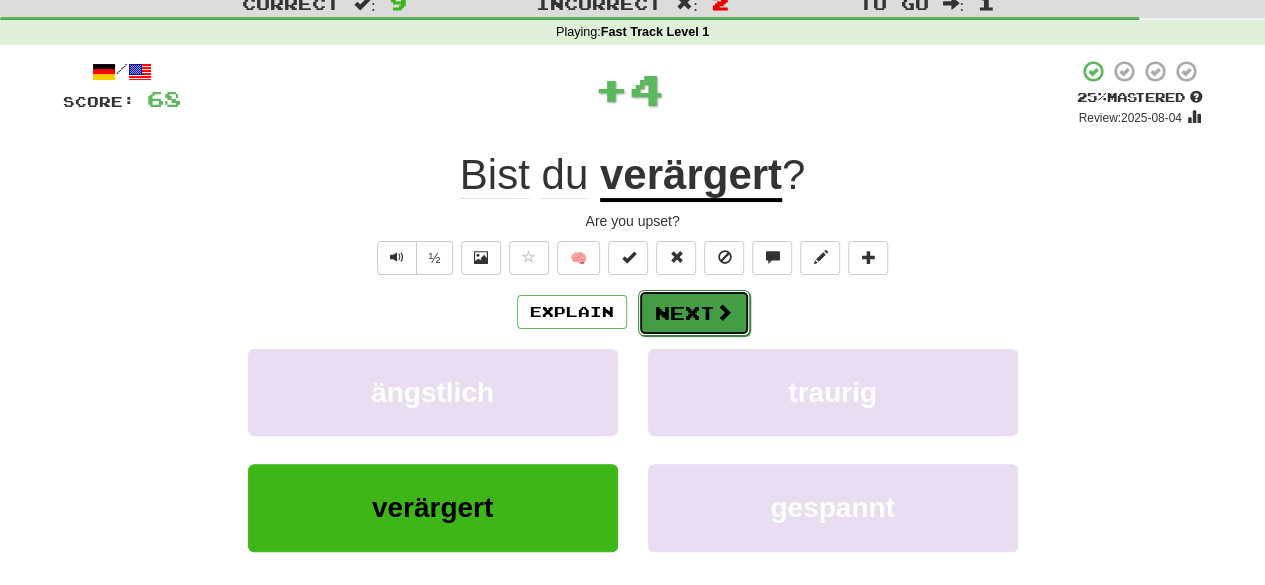 click on "Next" at bounding box center (694, 313) 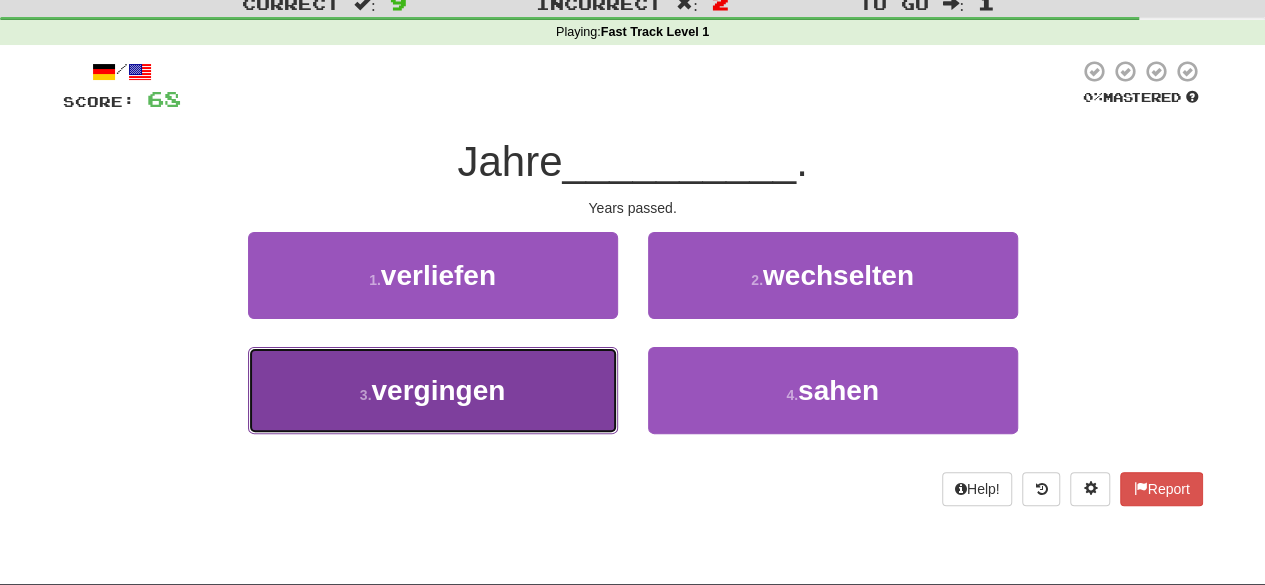 click on "3 .  vergingen" at bounding box center [433, 390] 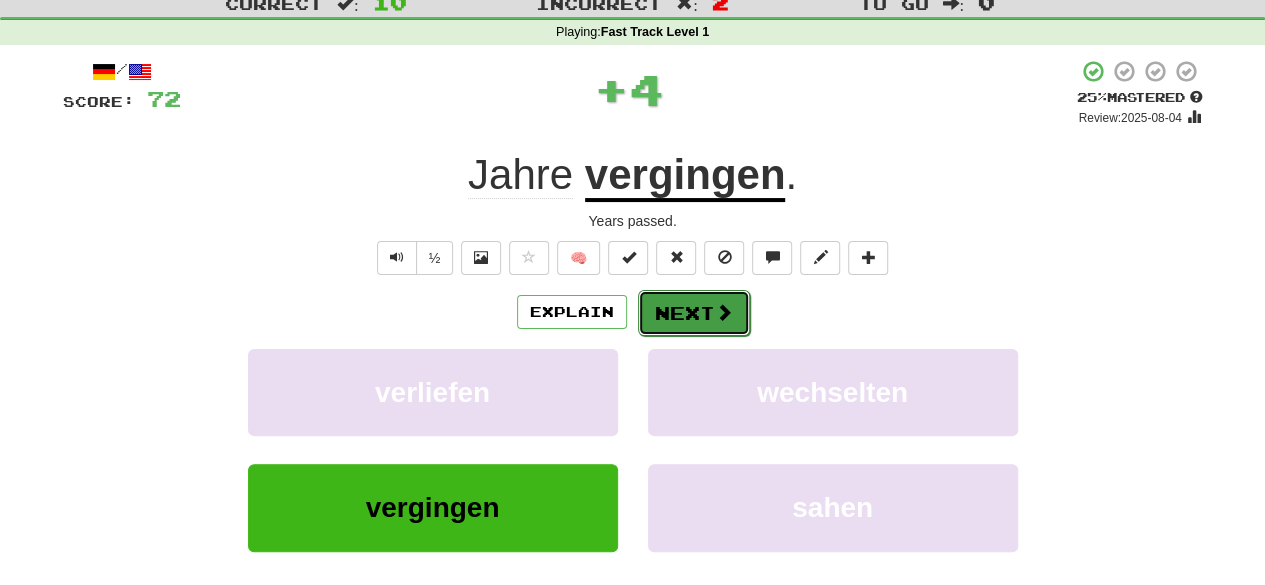 click on "Next" at bounding box center (694, 313) 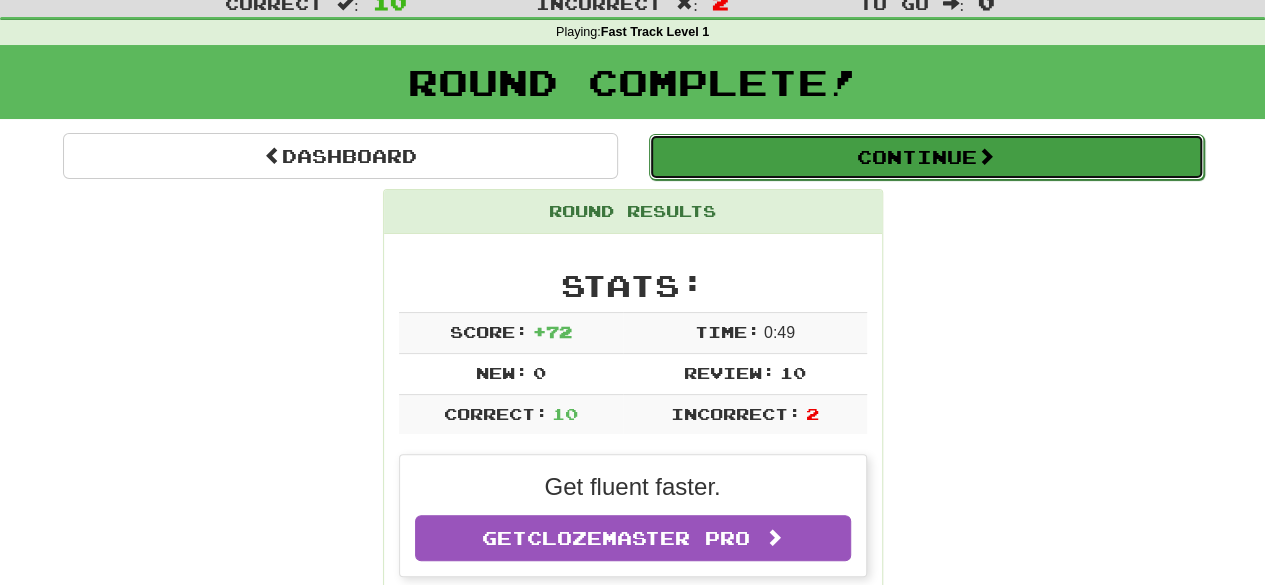 click on "Continue" at bounding box center (926, 157) 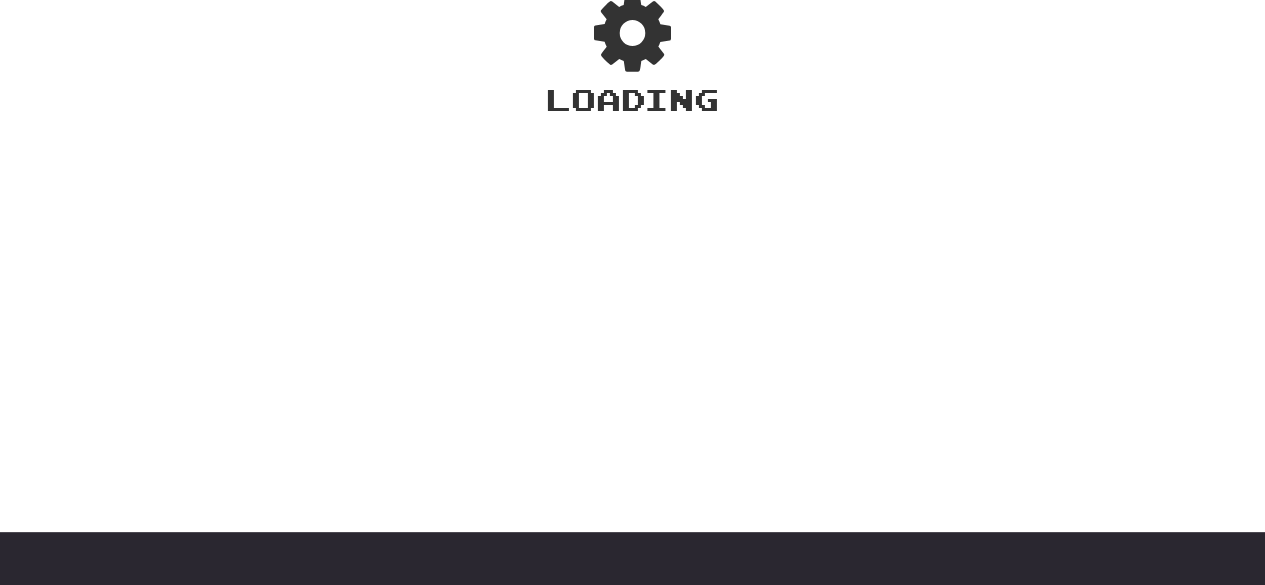 scroll, scrollTop: 63, scrollLeft: 0, axis: vertical 